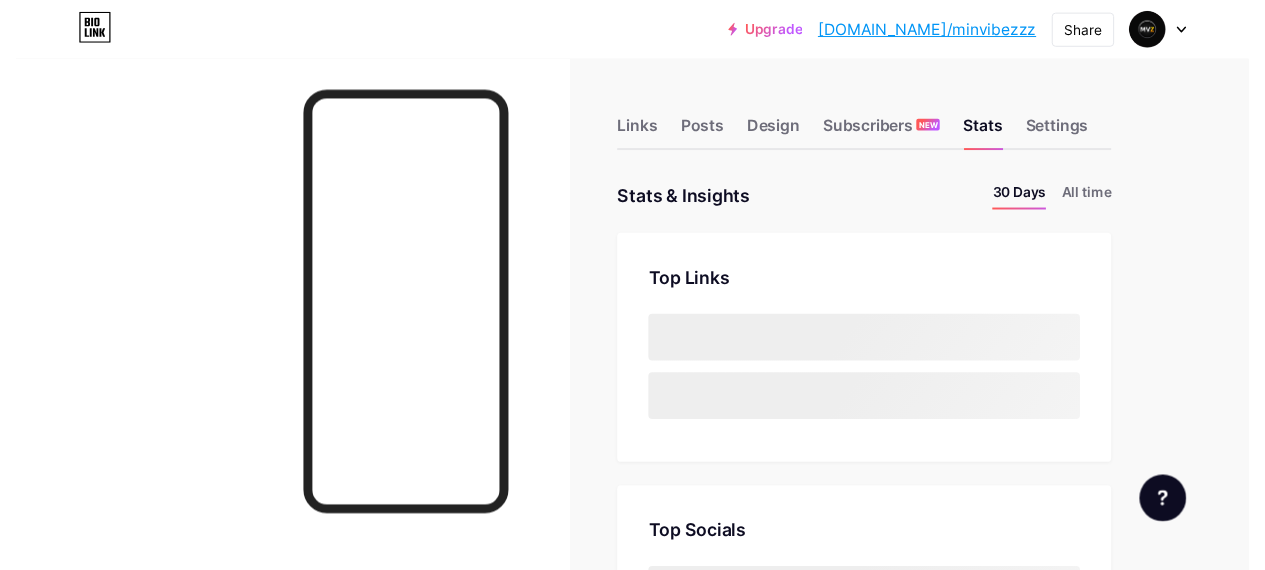 scroll, scrollTop: 0, scrollLeft: 0, axis: both 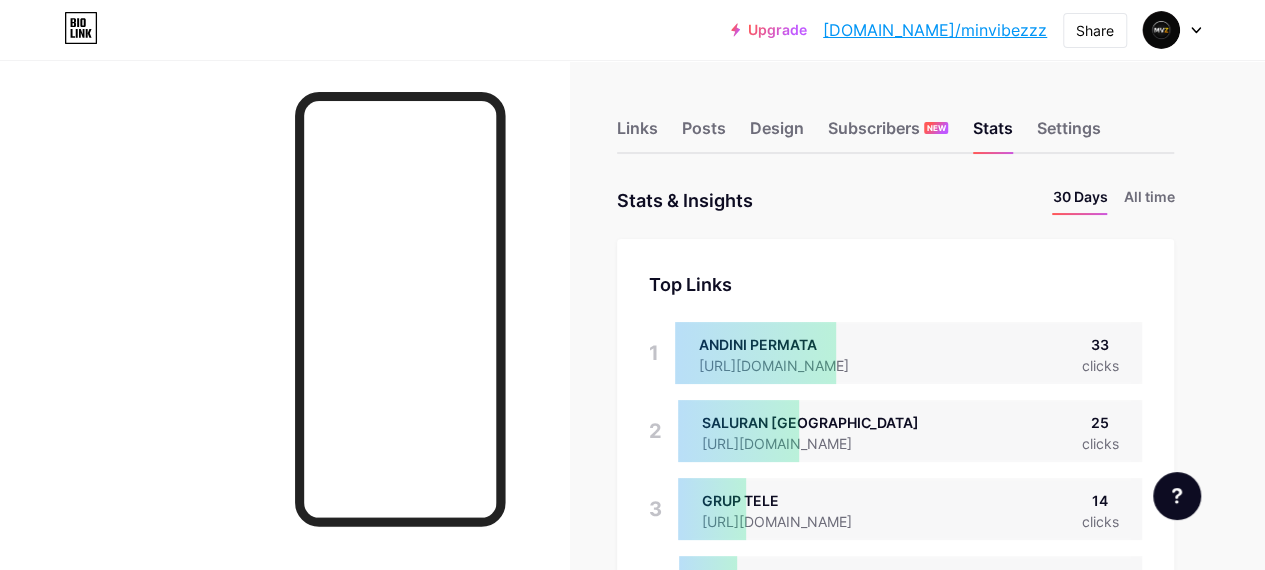 click on "All
time" at bounding box center (1148, 200) 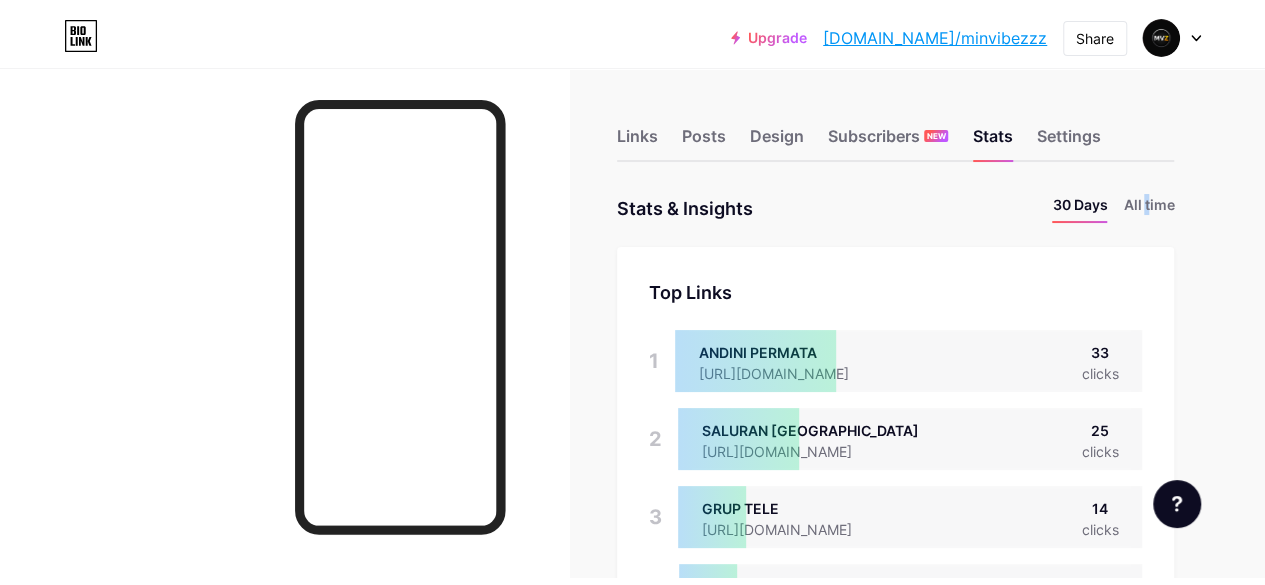 scroll, scrollTop: 999414, scrollLeft: 998735, axis: both 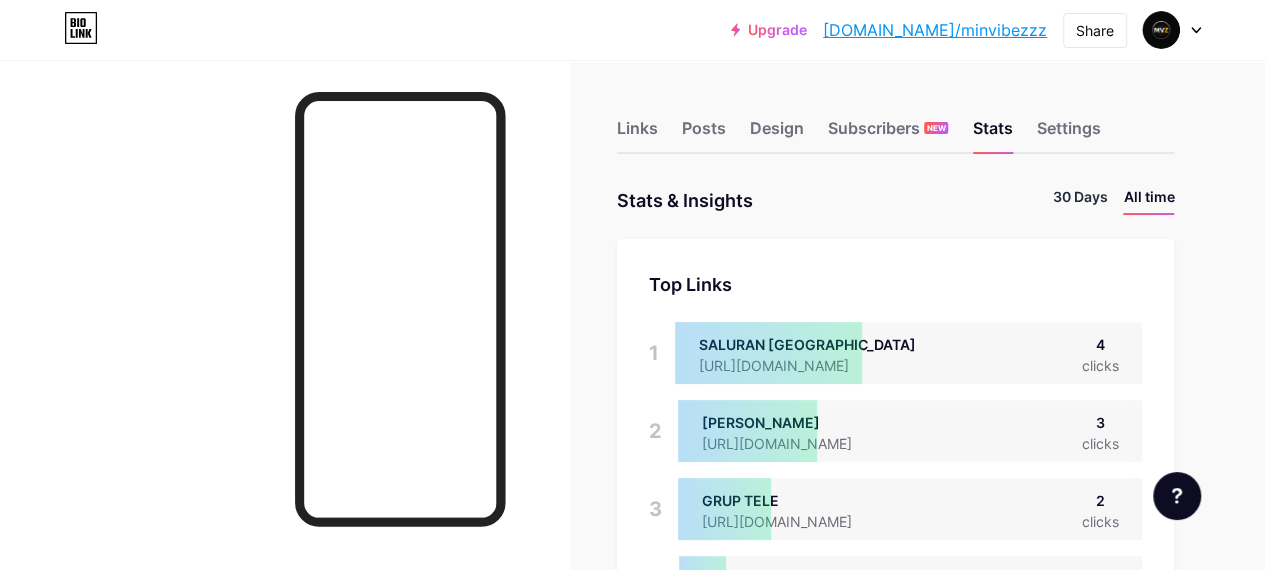 click on "30 Days" at bounding box center [1079, 200] 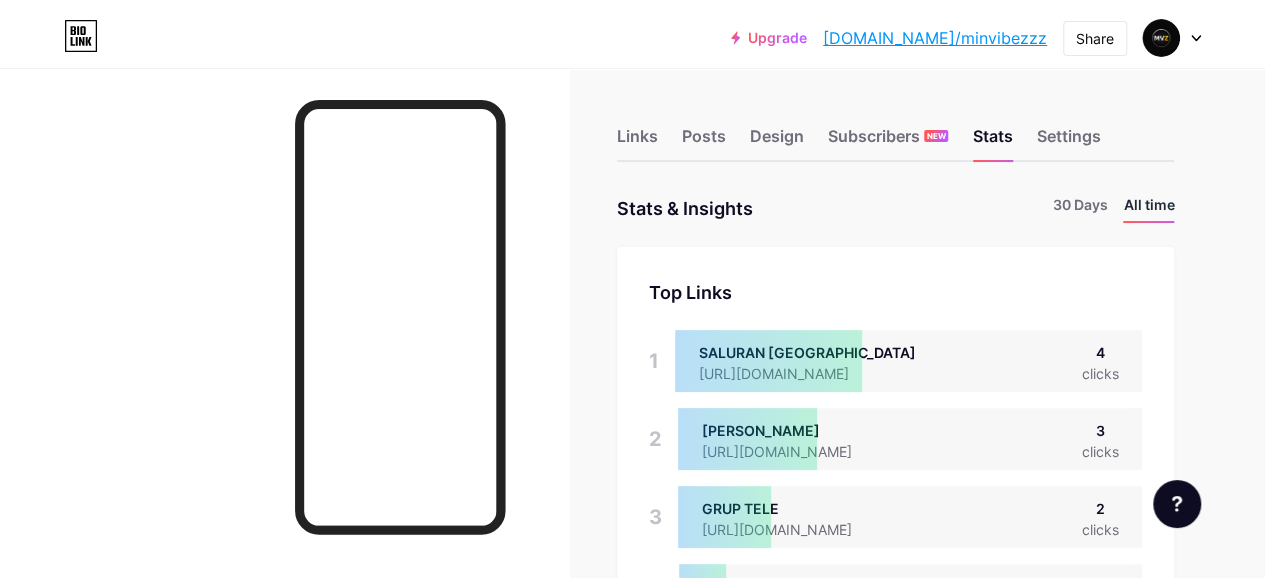 scroll, scrollTop: 999414, scrollLeft: 998735, axis: both 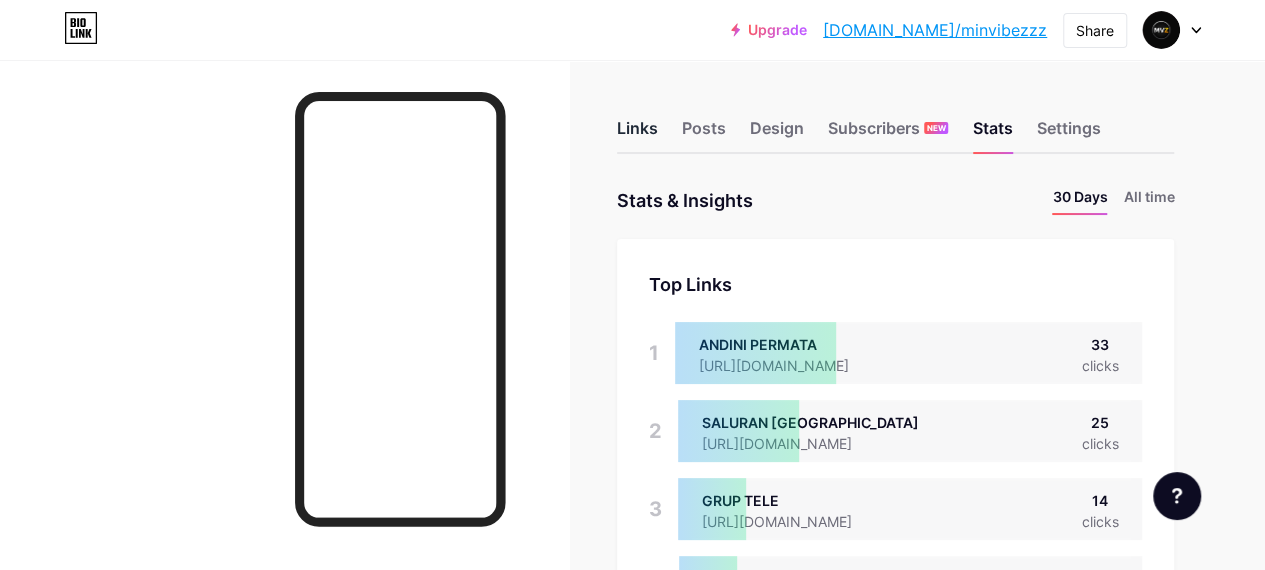 click on "Links" at bounding box center (637, 134) 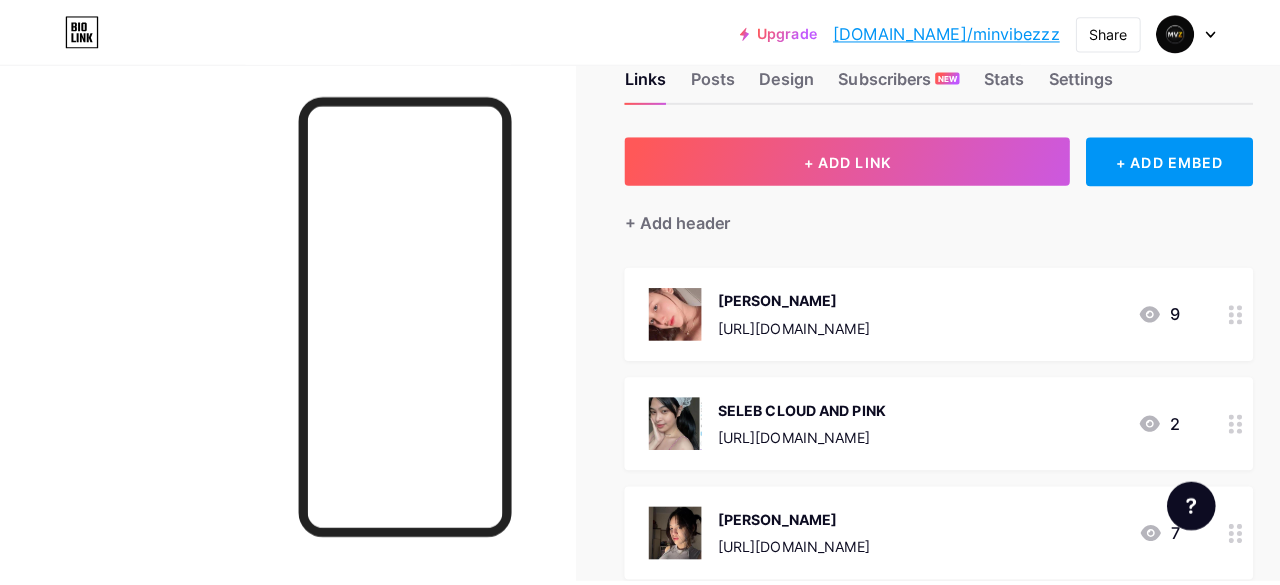scroll, scrollTop: 0, scrollLeft: 0, axis: both 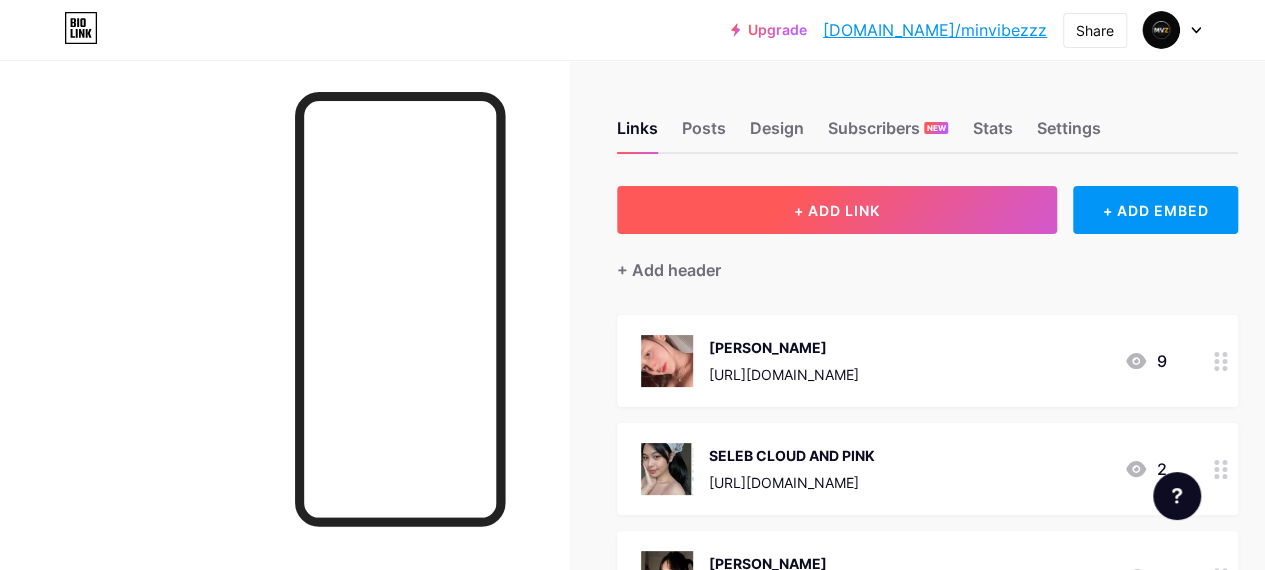 click on "+ ADD LINK" at bounding box center (837, 210) 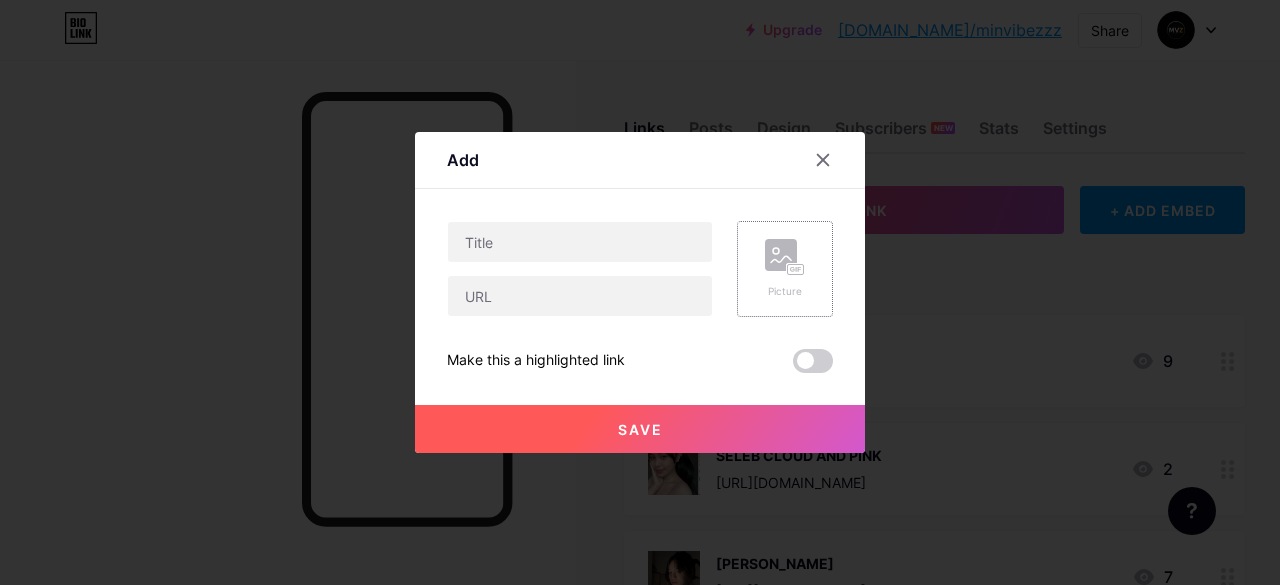 click 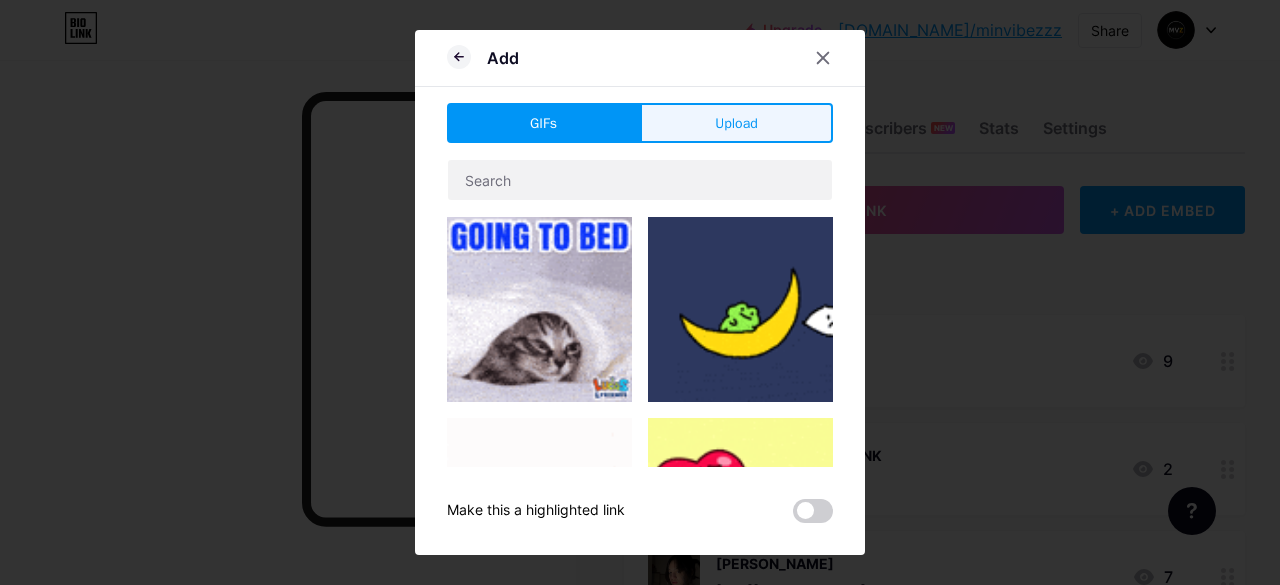 click on "Upload" at bounding box center (736, 123) 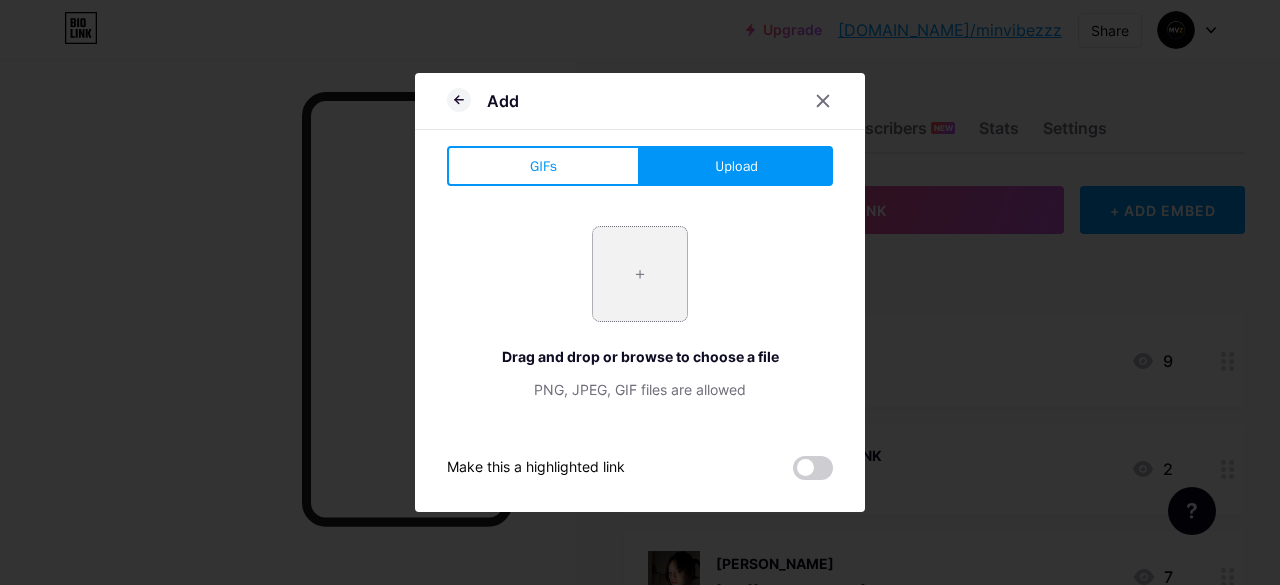 click at bounding box center [640, 274] 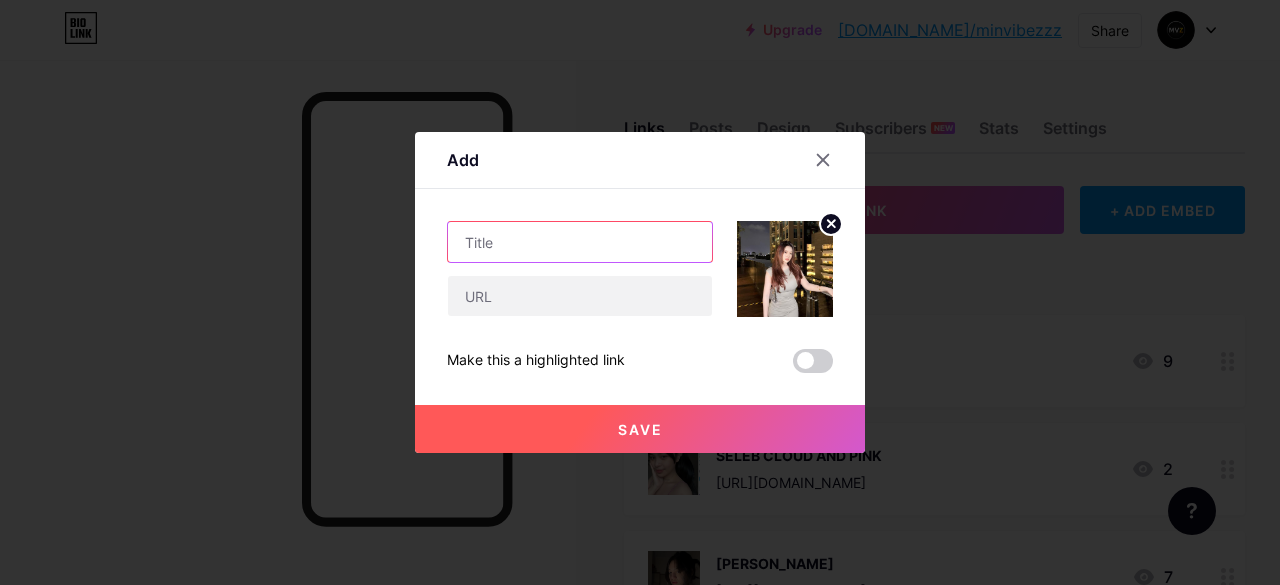 click at bounding box center [580, 242] 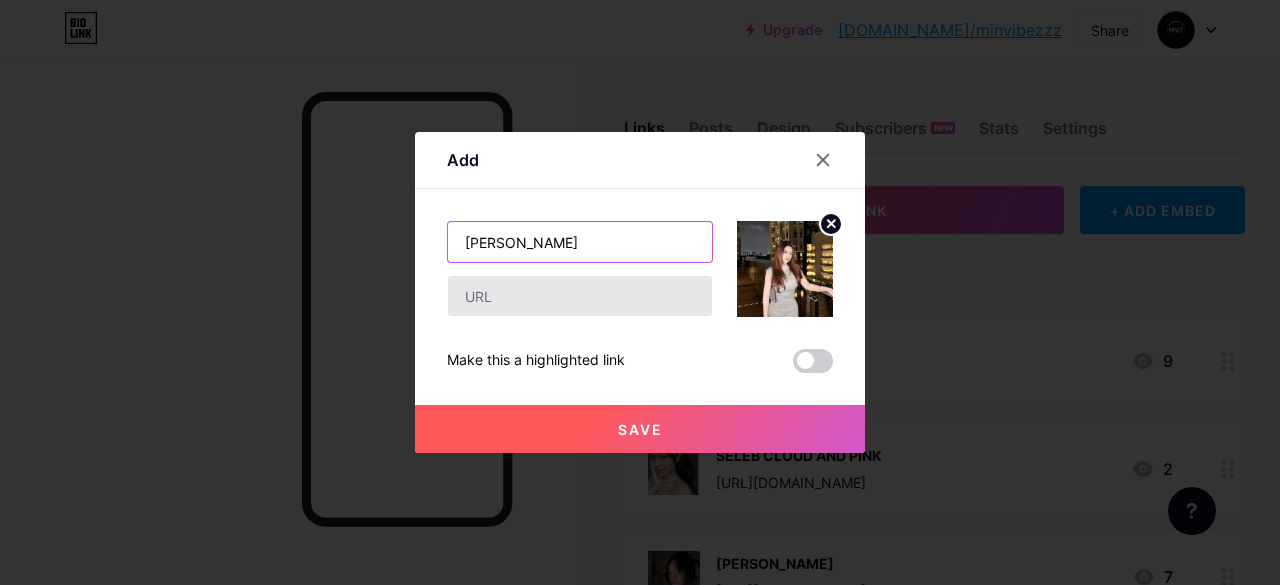 type on "[PERSON_NAME]" 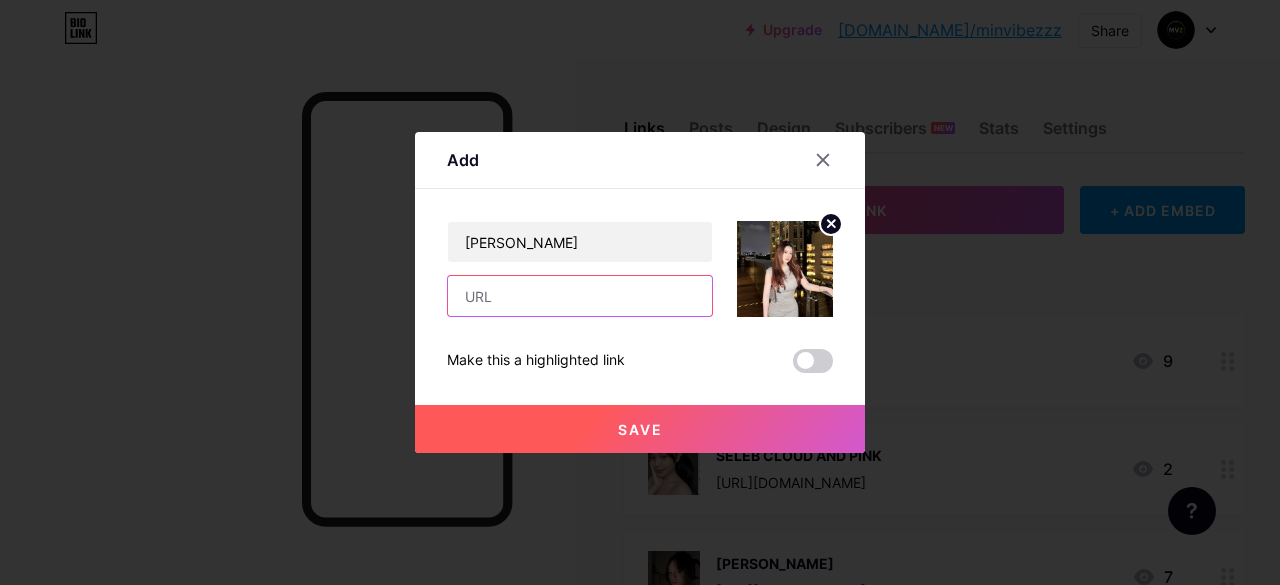 click at bounding box center (580, 296) 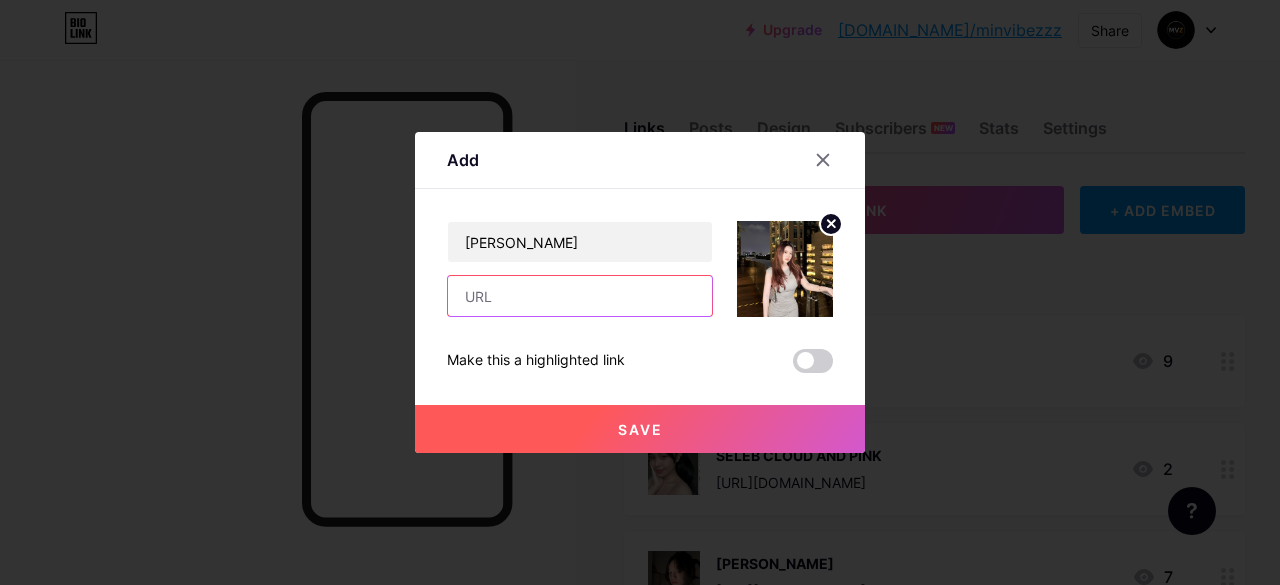 paste on "[URL][DOMAIN_NAME]" 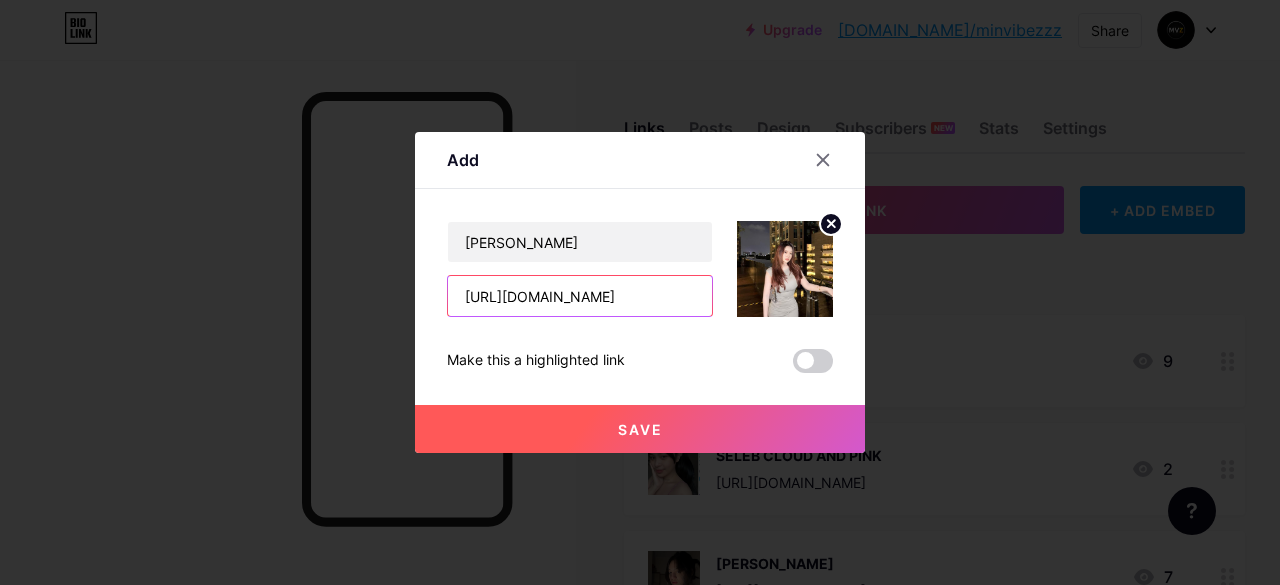 scroll, scrollTop: 0, scrollLeft: 142, axis: horizontal 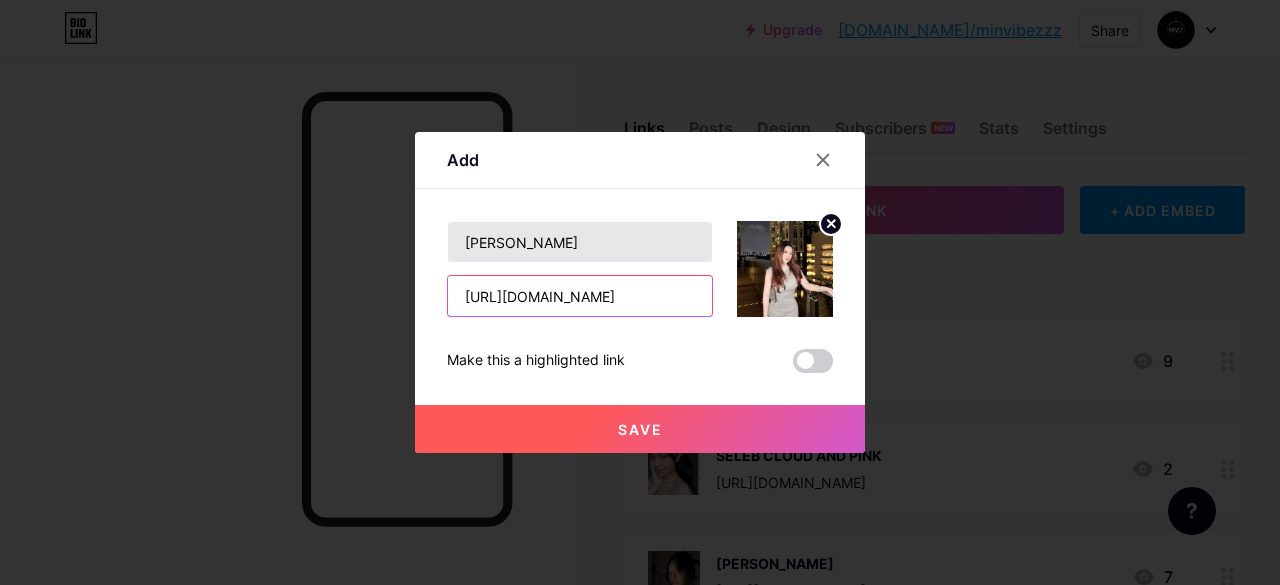 type on "[URL][DOMAIN_NAME]" 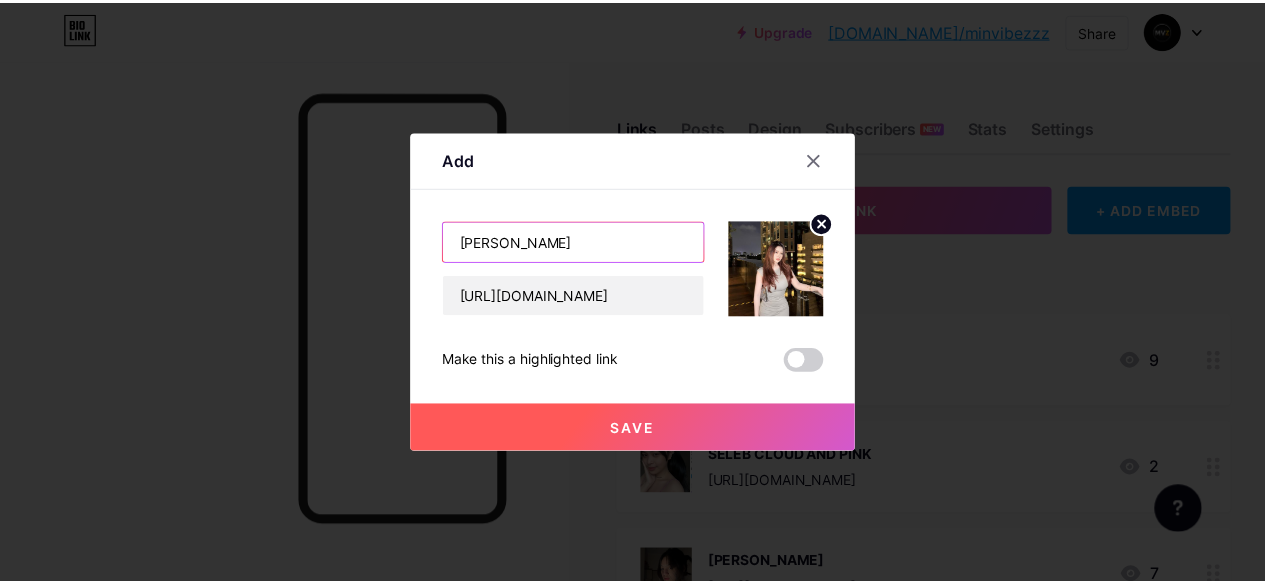 scroll, scrollTop: 0, scrollLeft: 0, axis: both 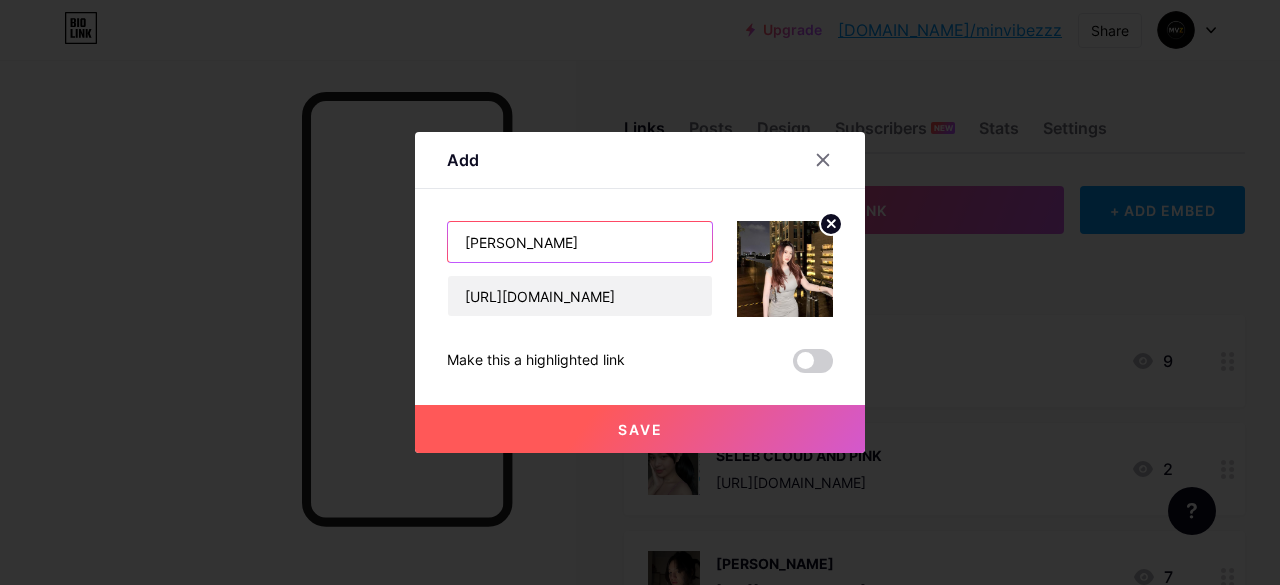click on "[PERSON_NAME]" at bounding box center [580, 242] 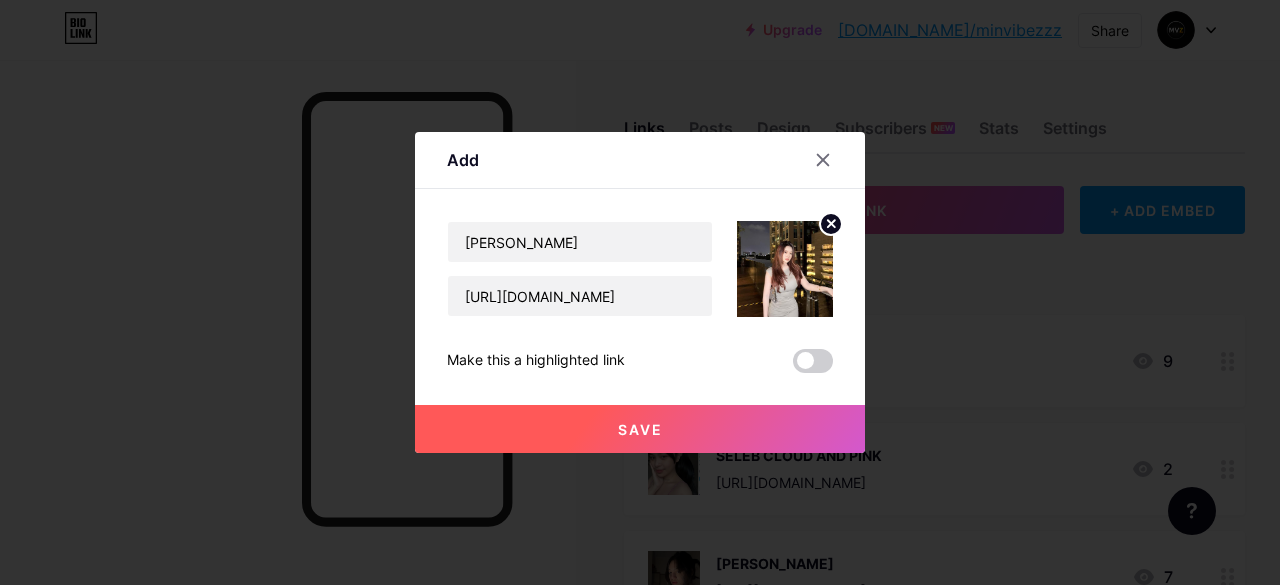 click on "Save" at bounding box center (640, 429) 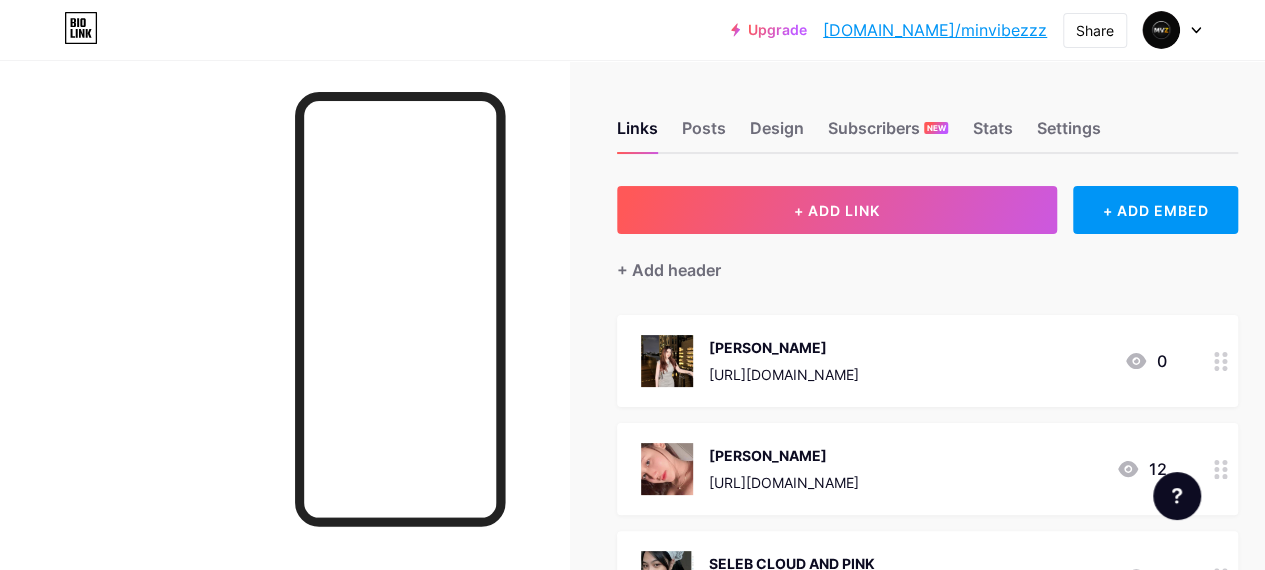 click on "Links
Posts
Design
Subscribers
NEW
Stats
Settings" at bounding box center (927, 119) 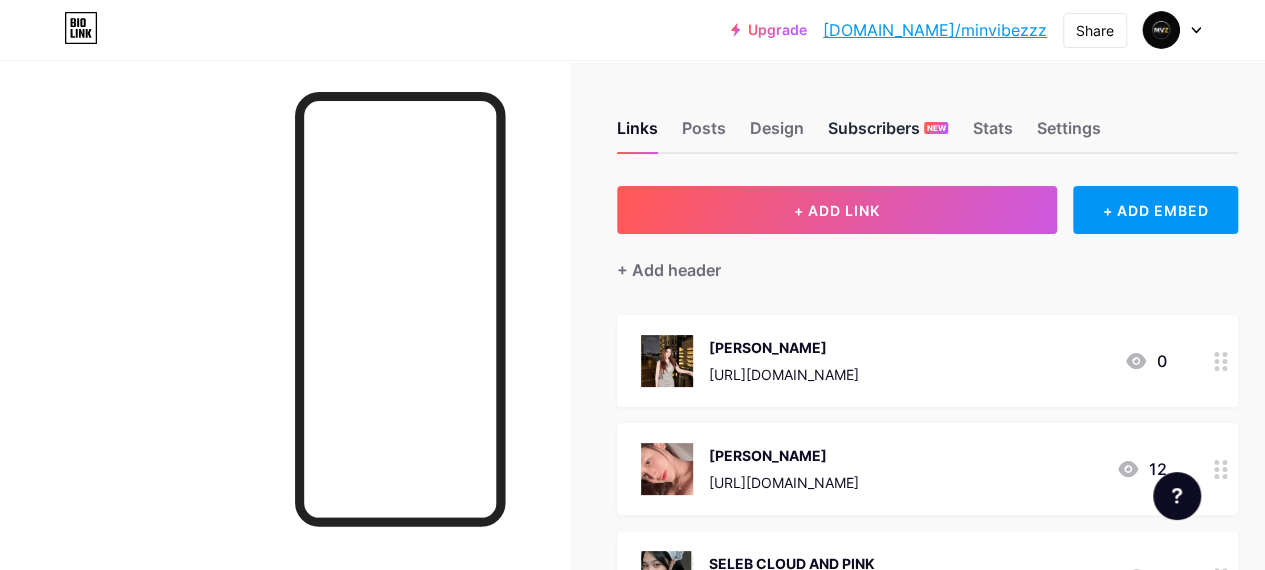 click on "Subscribers
NEW" at bounding box center (888, 134) 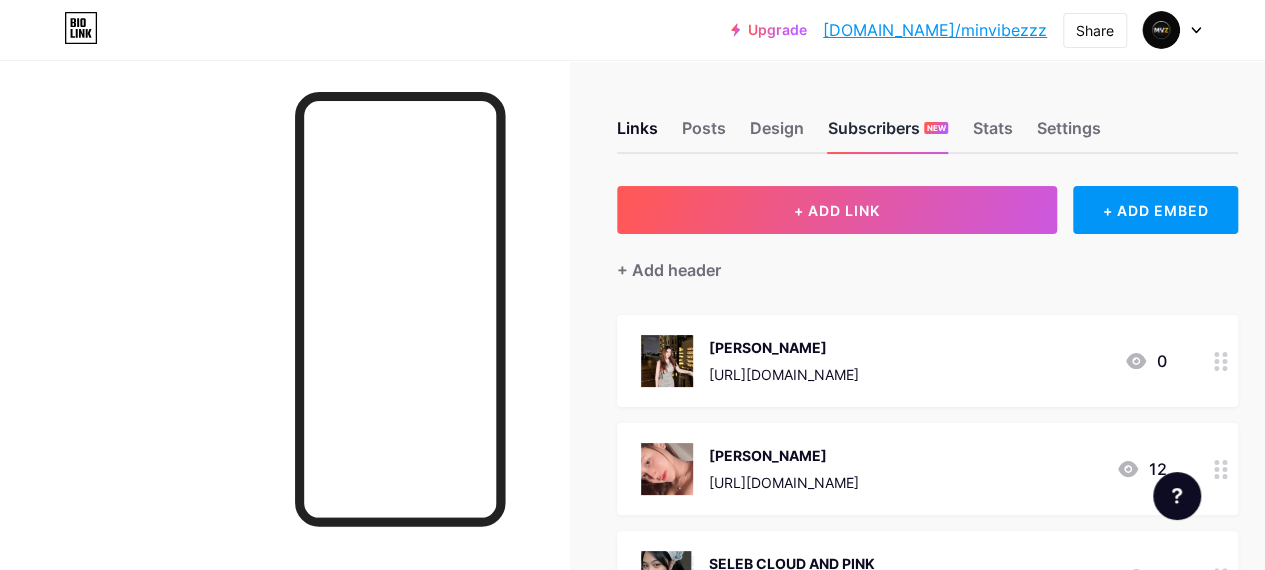 click on "Subscribers
NEW" at bounding box center [888, 134] 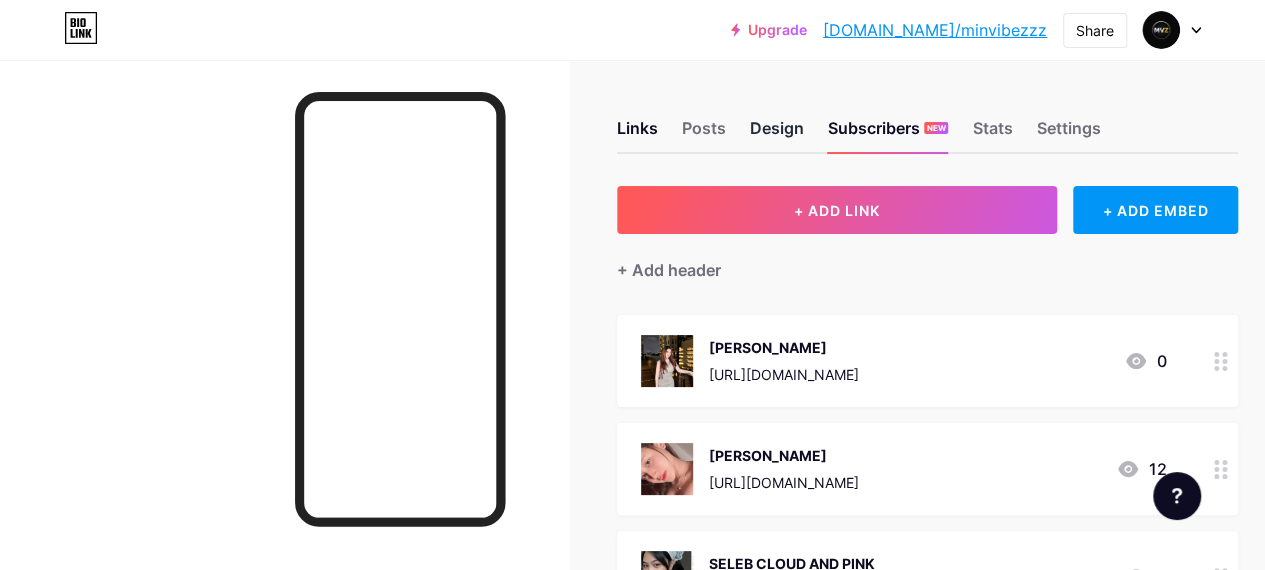 click on "Design" at bounding box center (777, 134) 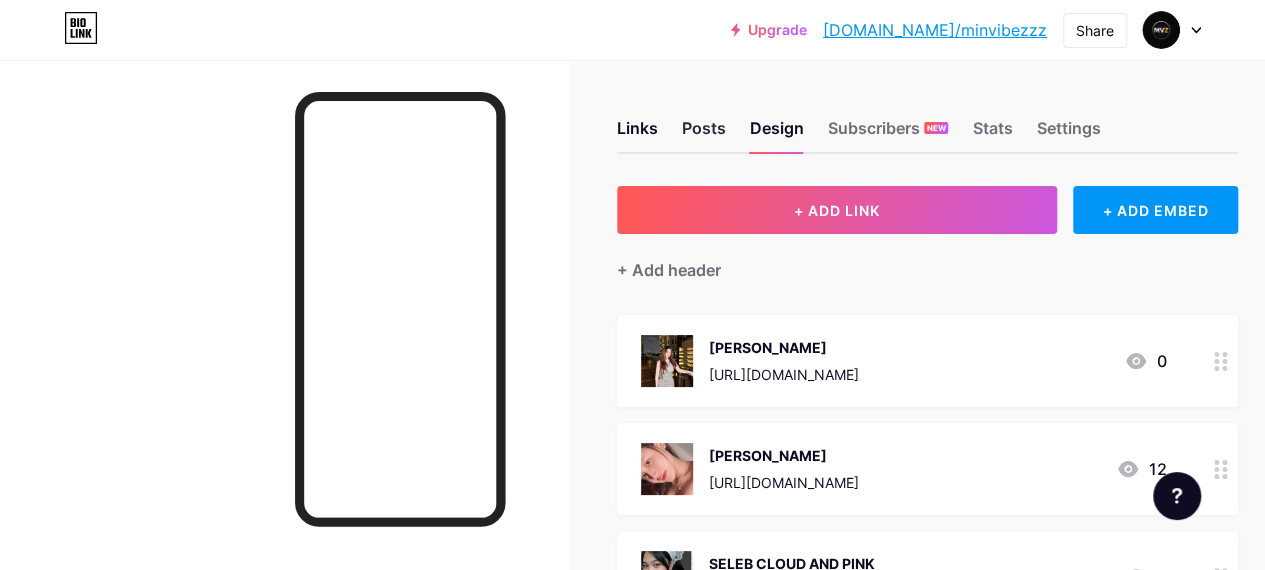 click on "Posts" at bounding box center [704, 134] 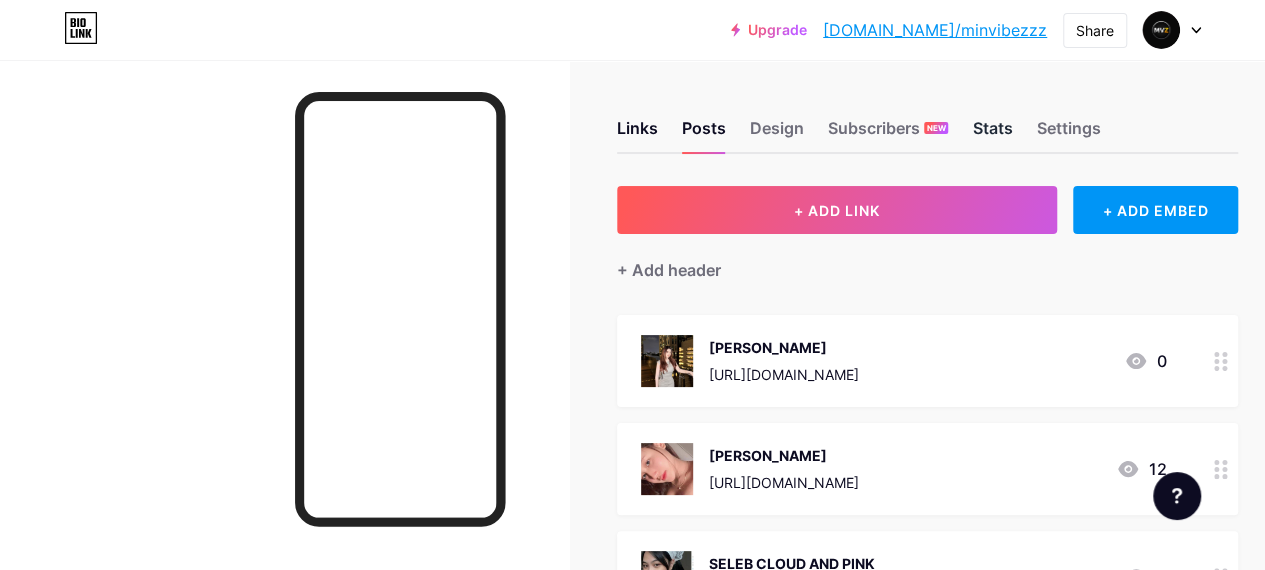click on "Stats" at bounding box center (992, 134) 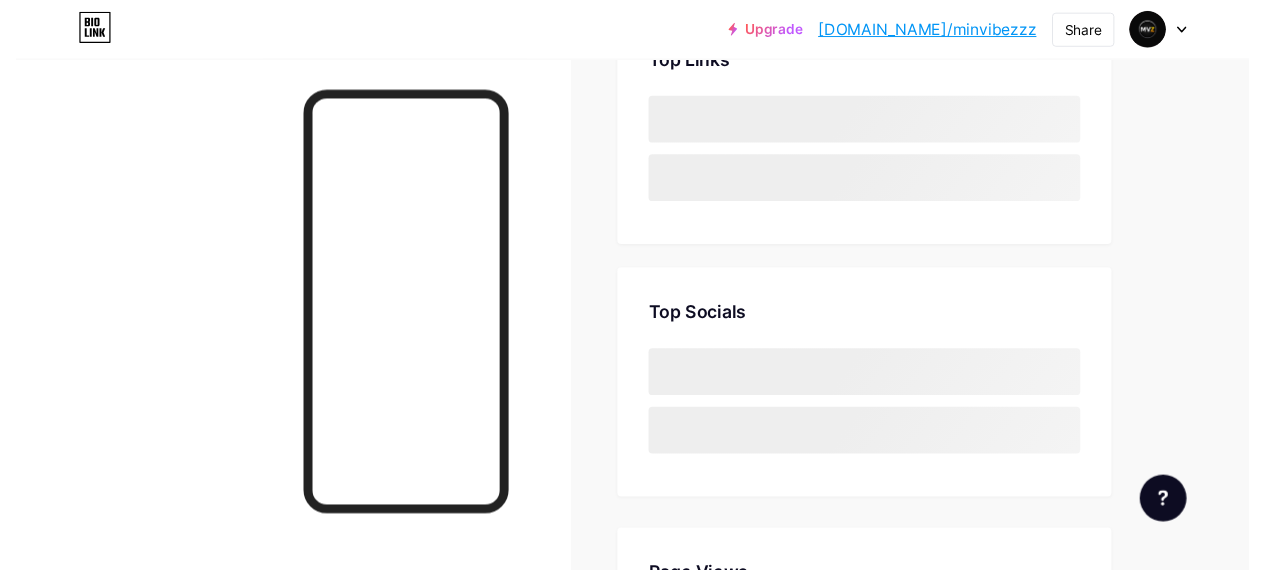 scroll, scrollTop: 0, scrollLeft: 0, axis: both 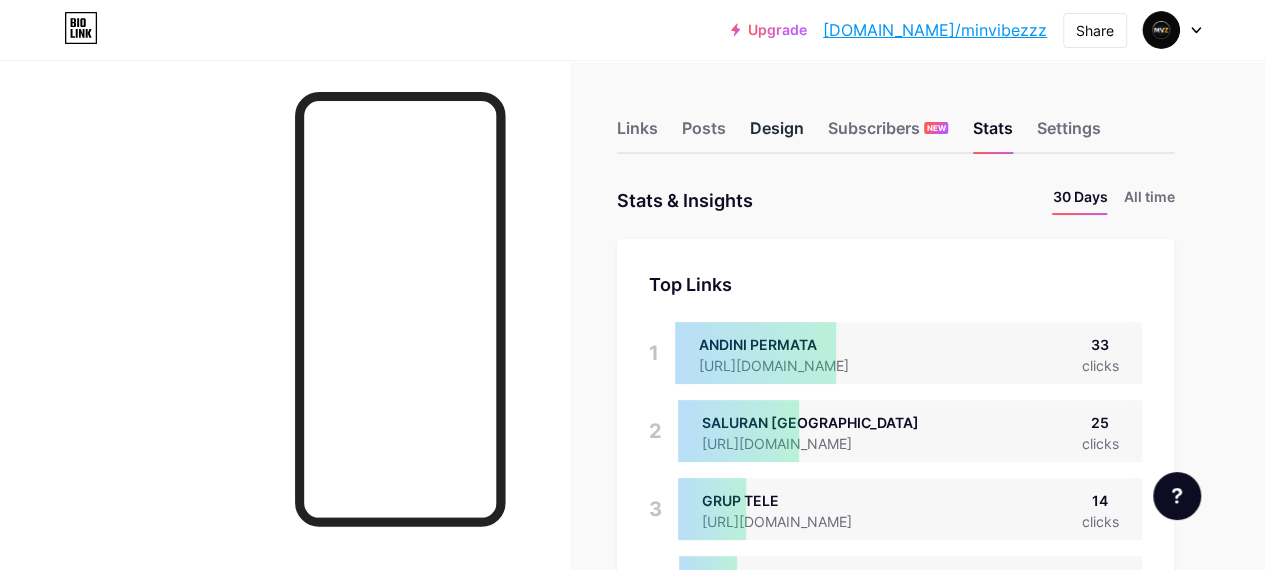 click on "Design" at bounding box center (777, 134) 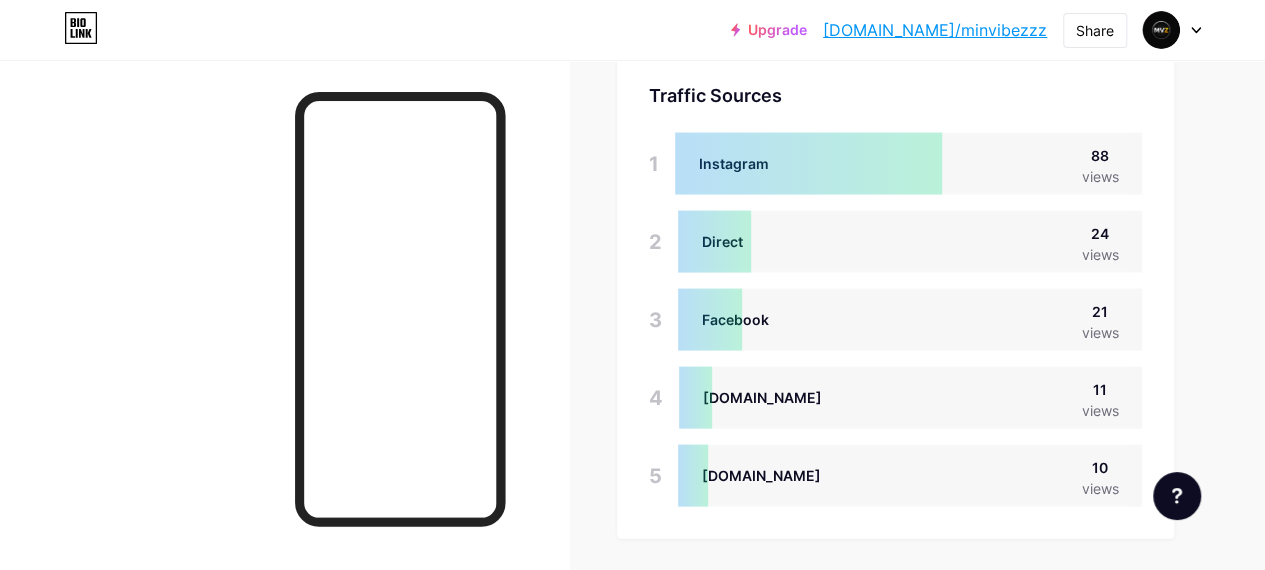 scroll, scrollTop: 1890, scrollLeft: 0, axis: vertical 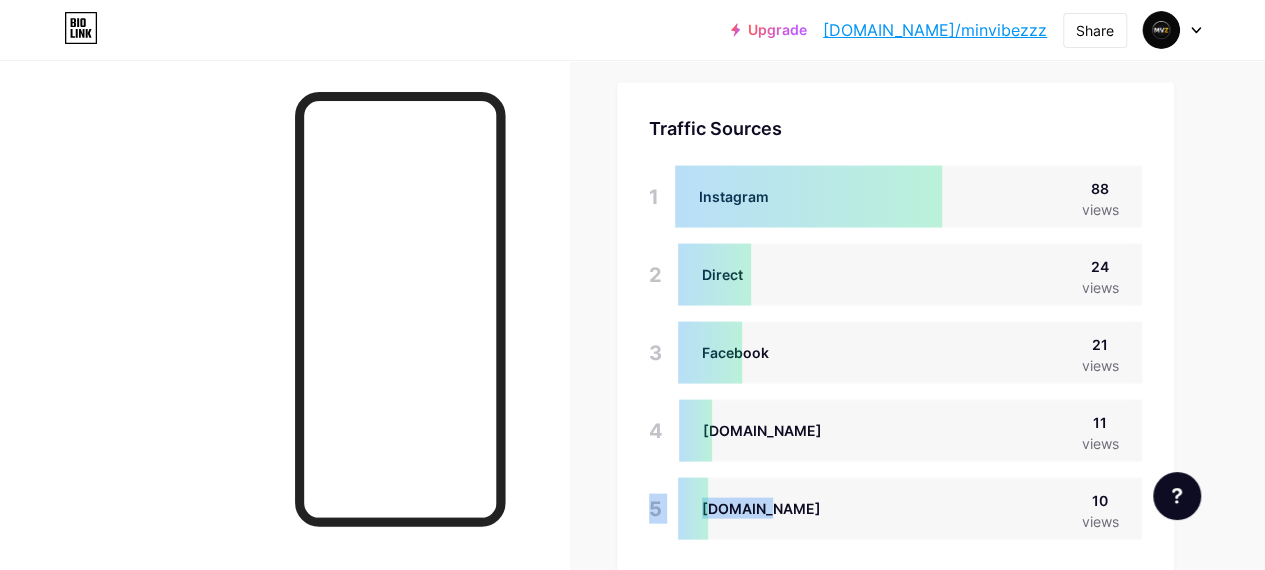 drag, startPoint x: 703, startPoint y: 452, endPoint x: 861, endPoint y: 475, distance: 159.66527 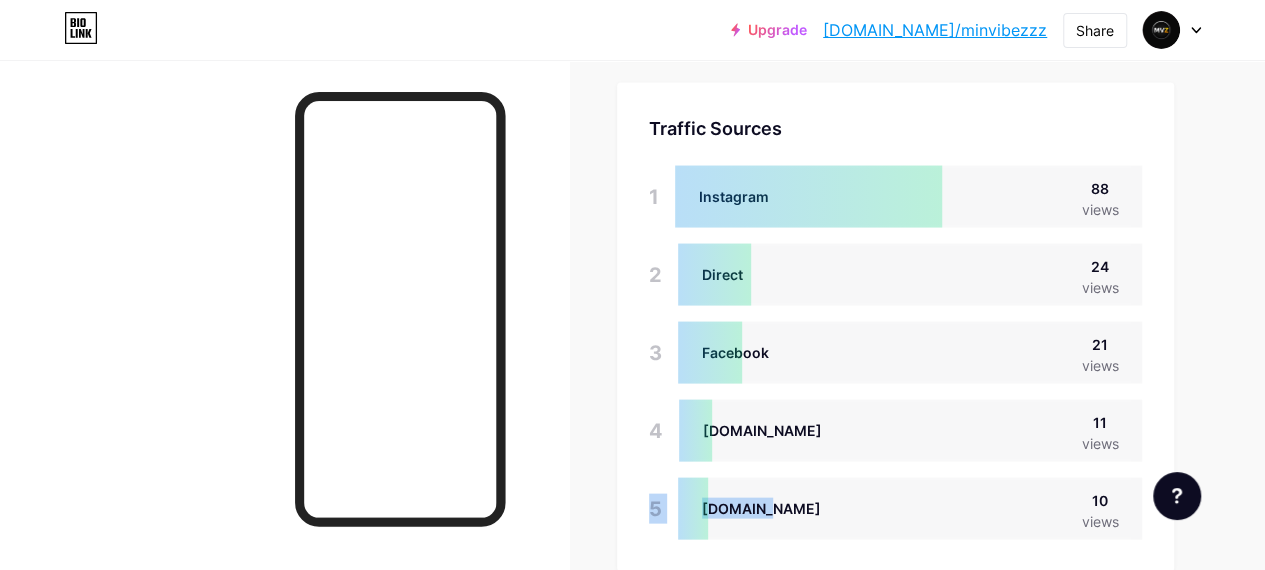 click on "Traffic Sources   Traffic Sources   1
Instagram   88   views   2
Direct   24   views   3
Facebook   21   views   4
[DOMAIN_NAME]   11   views   5
[DOMAIN_NAME]   10   views" at bounding box center (895, 326) 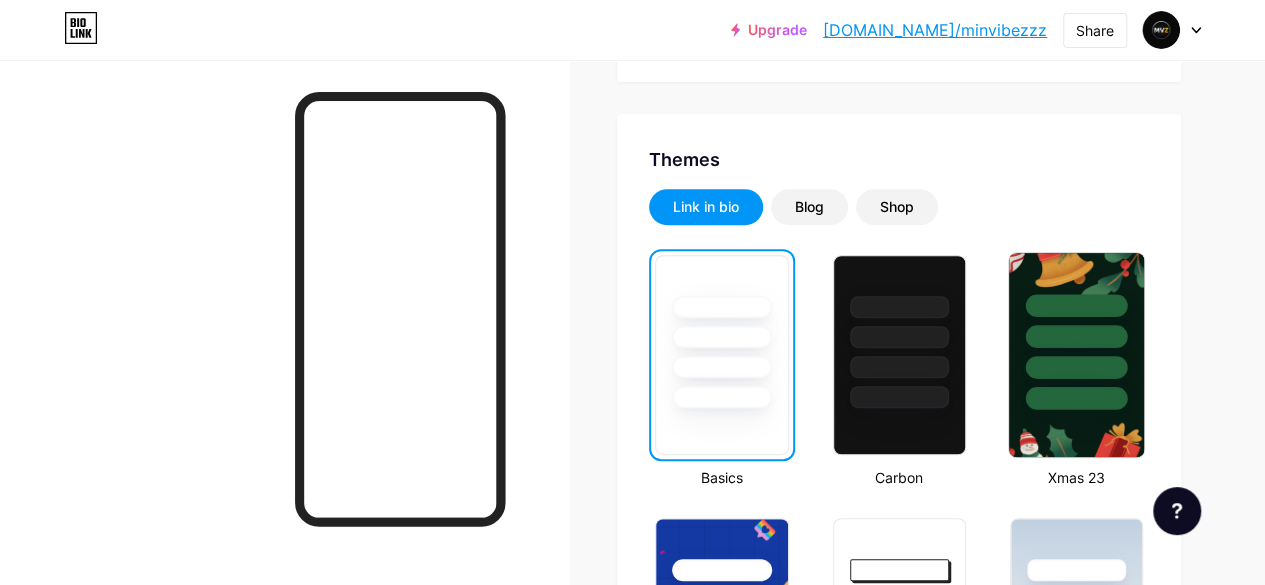 scroll, scrollTop: 300, scrollLeft: 0, axis: vertical 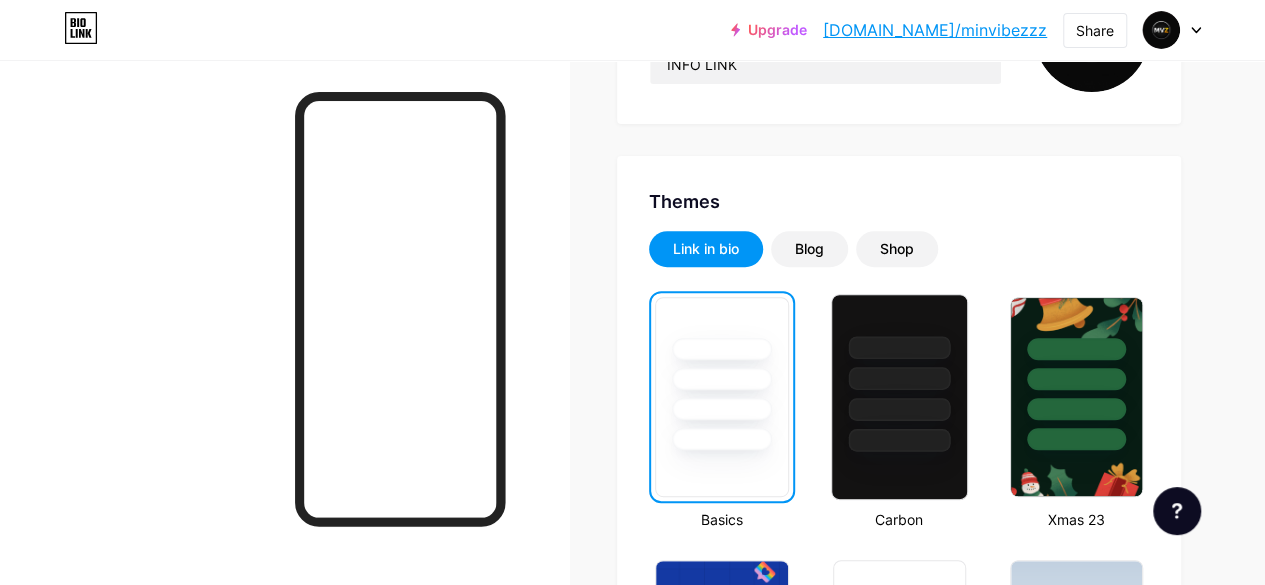 click at bounding box center (899, 409) 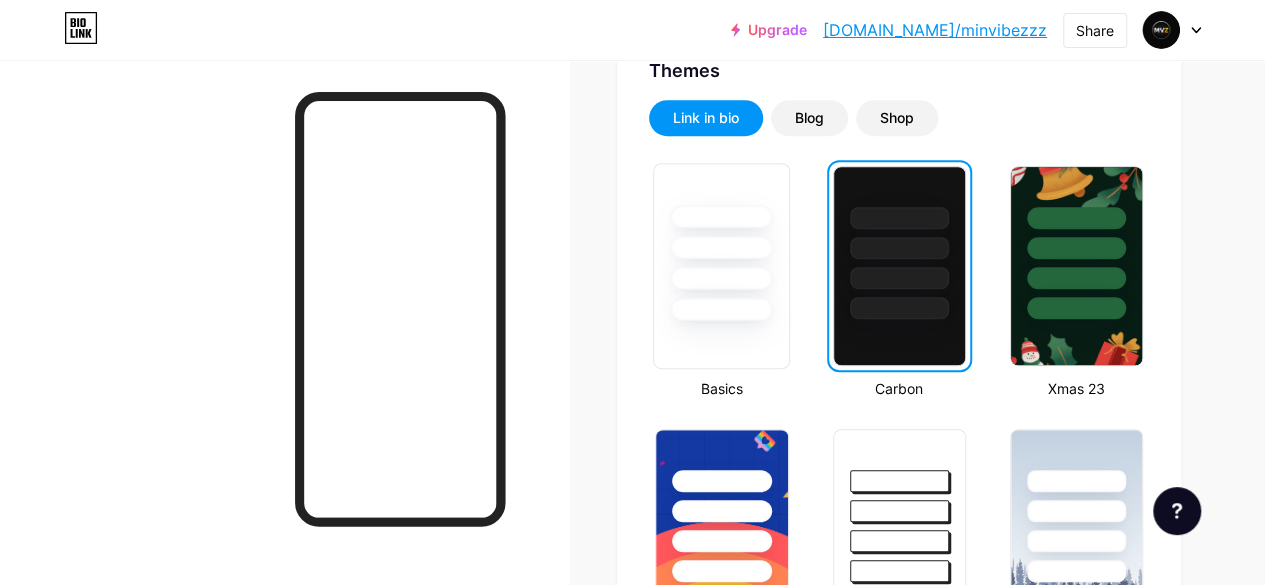 scroll, scrollTop: 400, scrollLeft: 0, axis: vertical 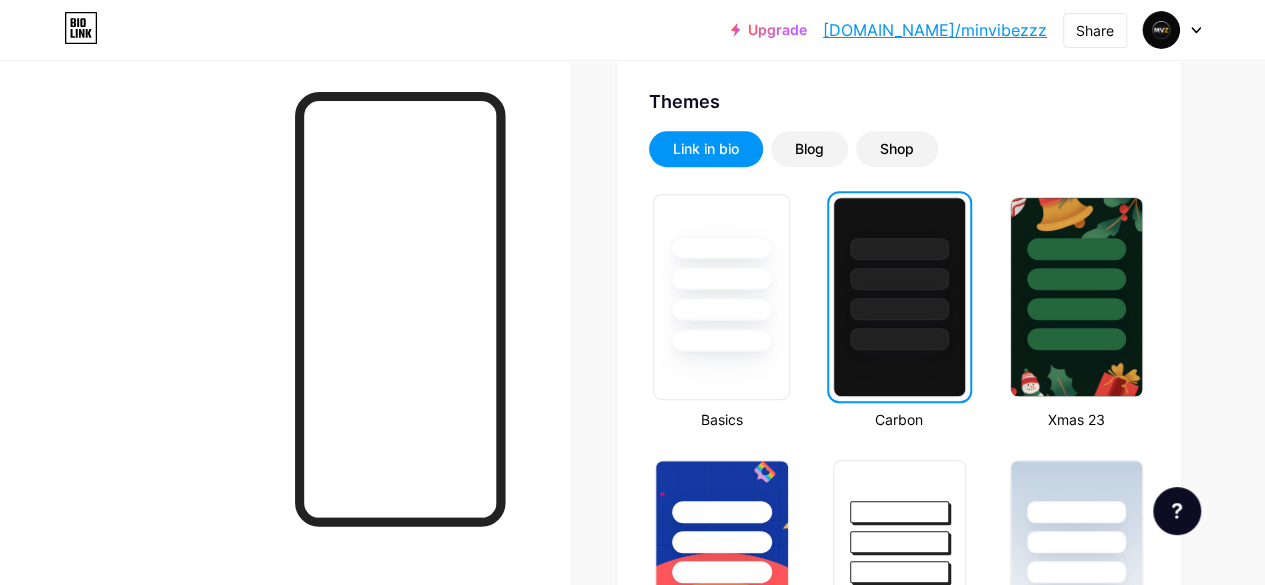 click at bounding box center [721, 273] 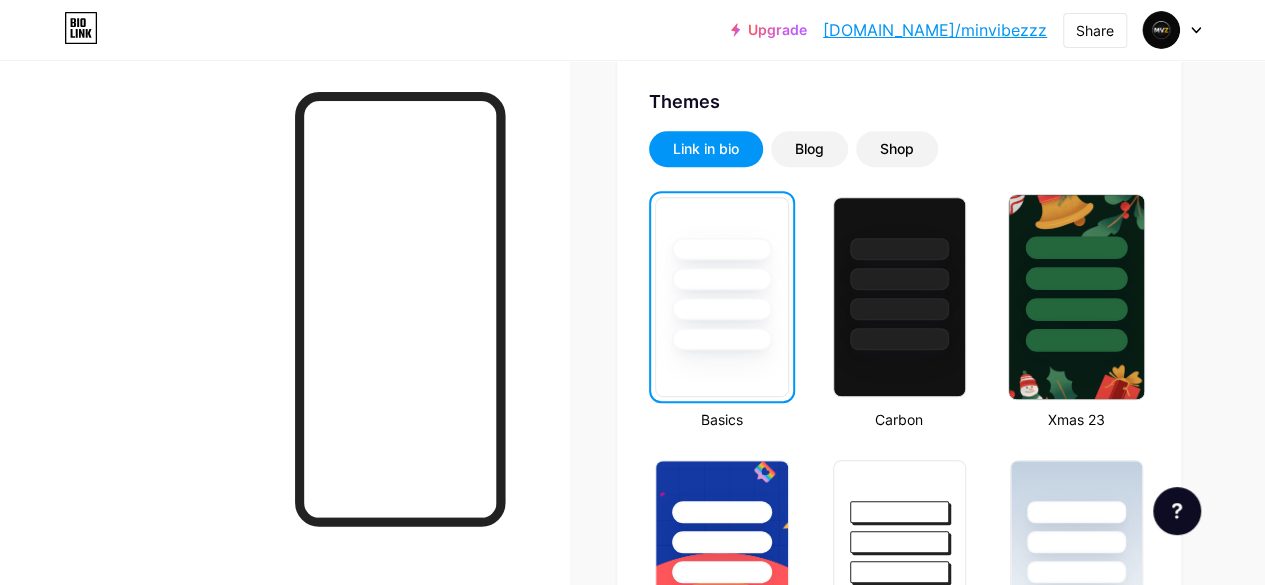 click at bounding box center (1076, 273) 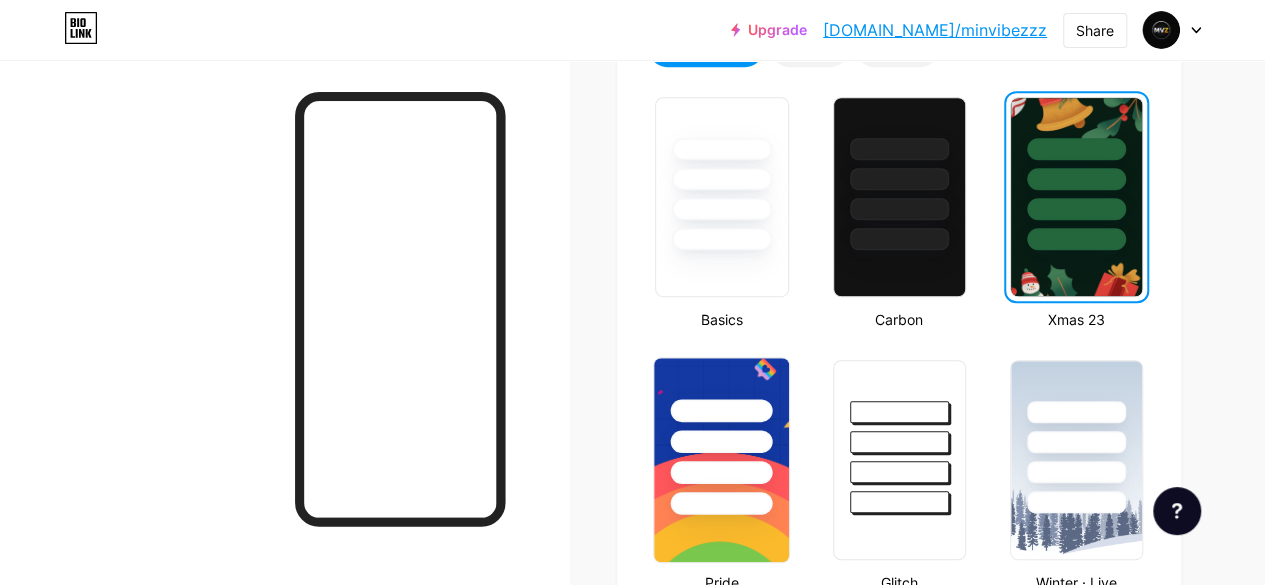 scroll, scrollTop: 600, scrollLeft: 0, axis: vertical 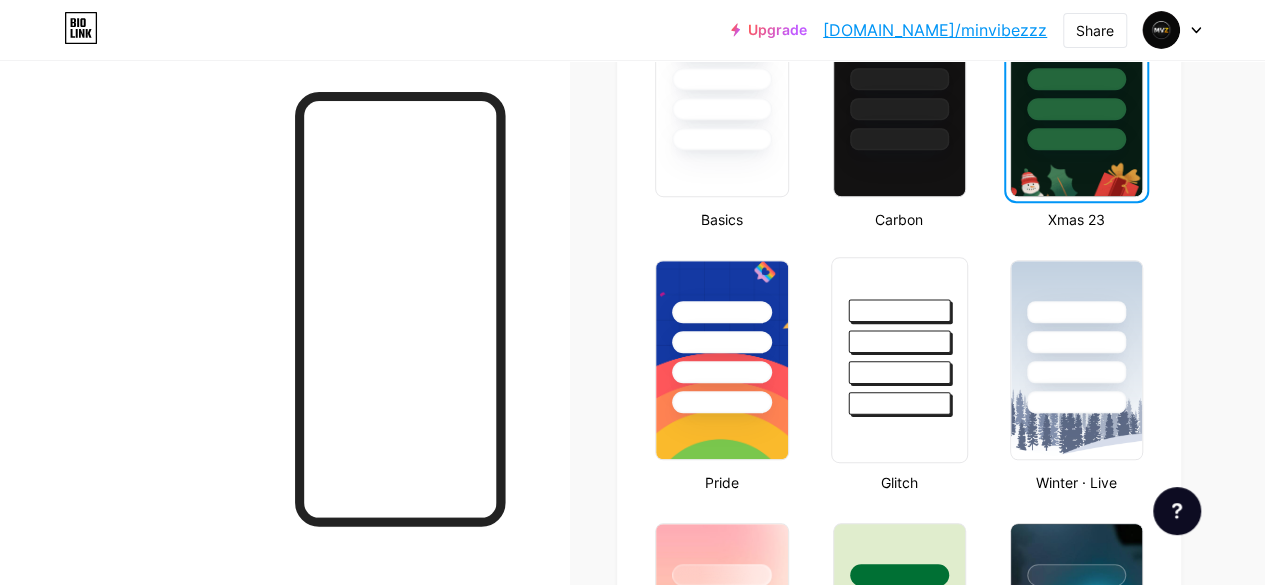 click at bounding box center (899, 372) 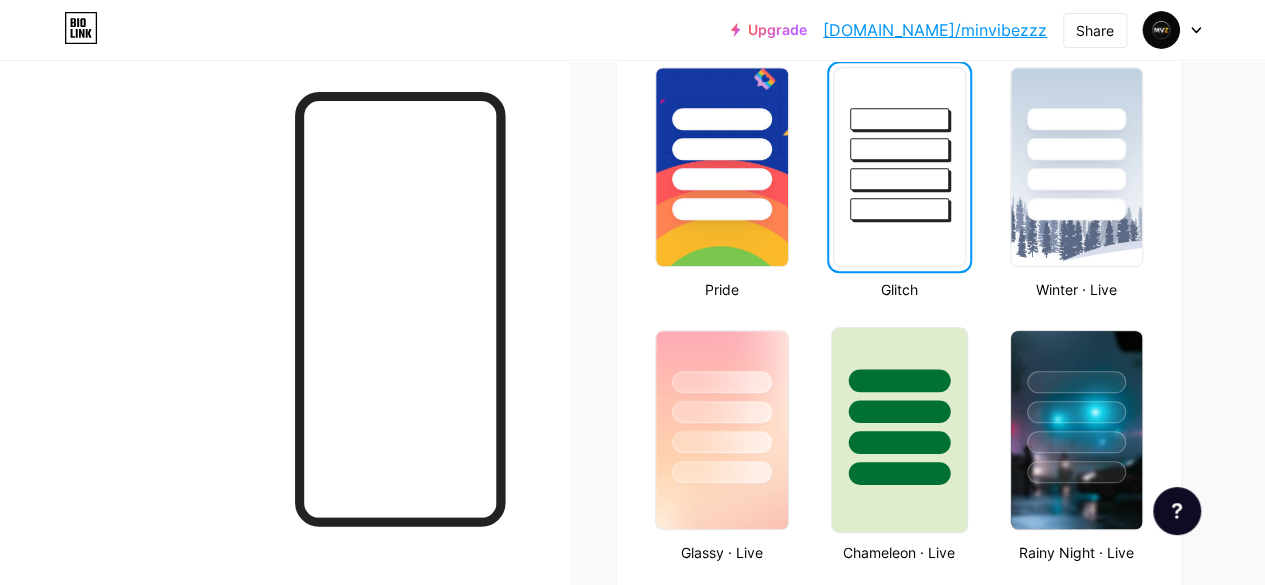 scroll, scrollTop: 800, scrollLeft: 0, axis: vertical 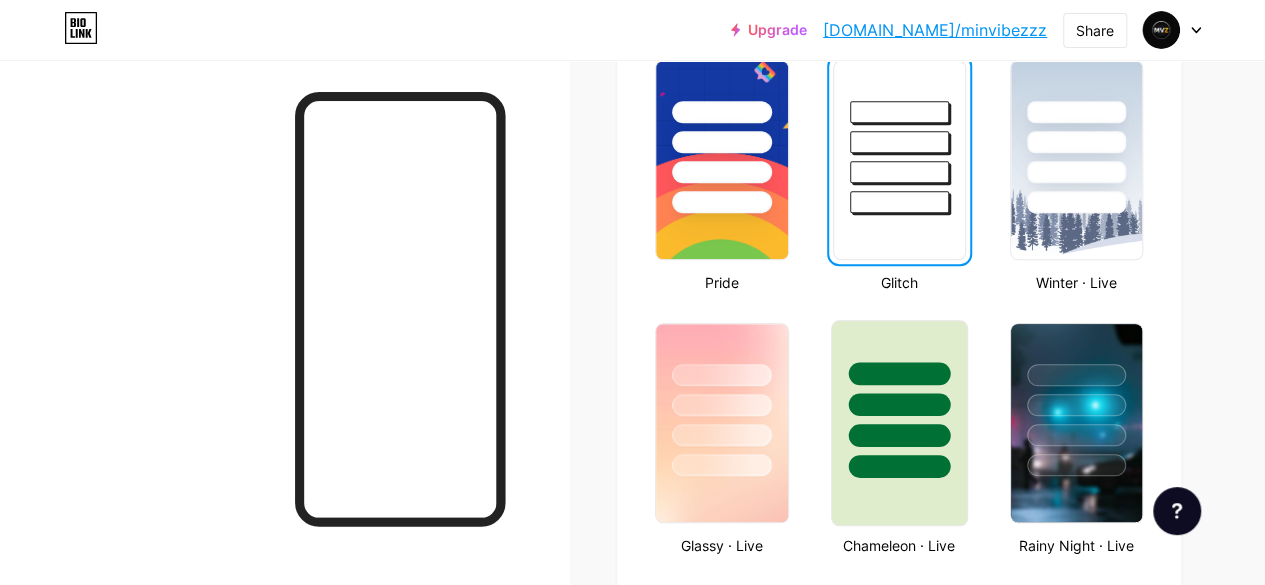 click at bounding box center (899, 373) 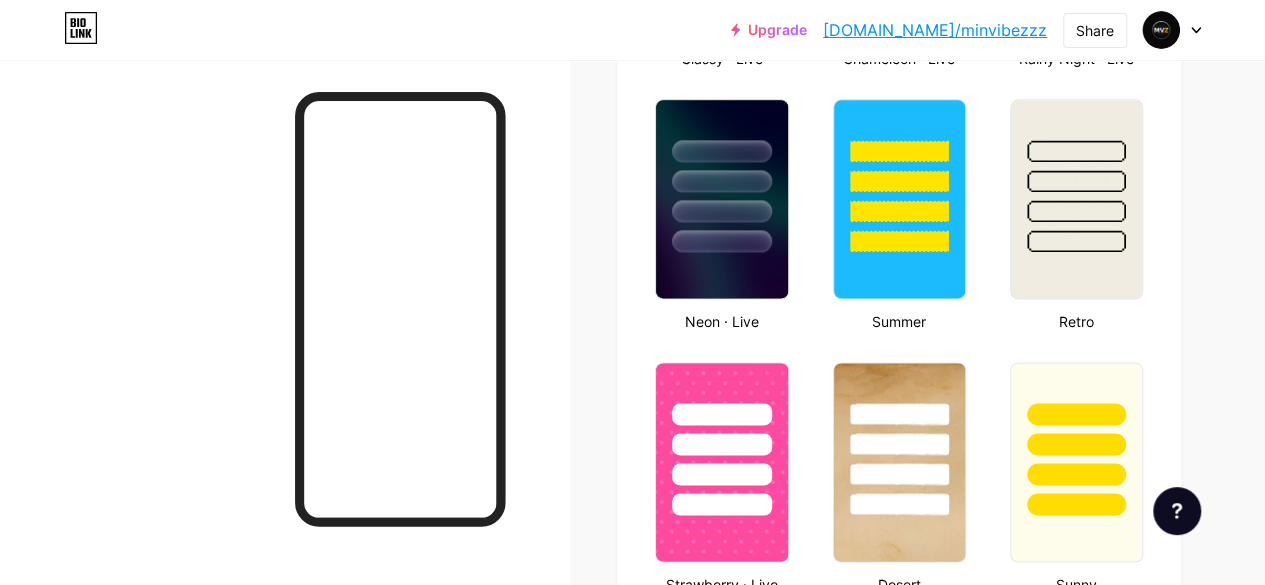 scroll, scrollTop: 1300, scrollLeft: 0, axis: vertical 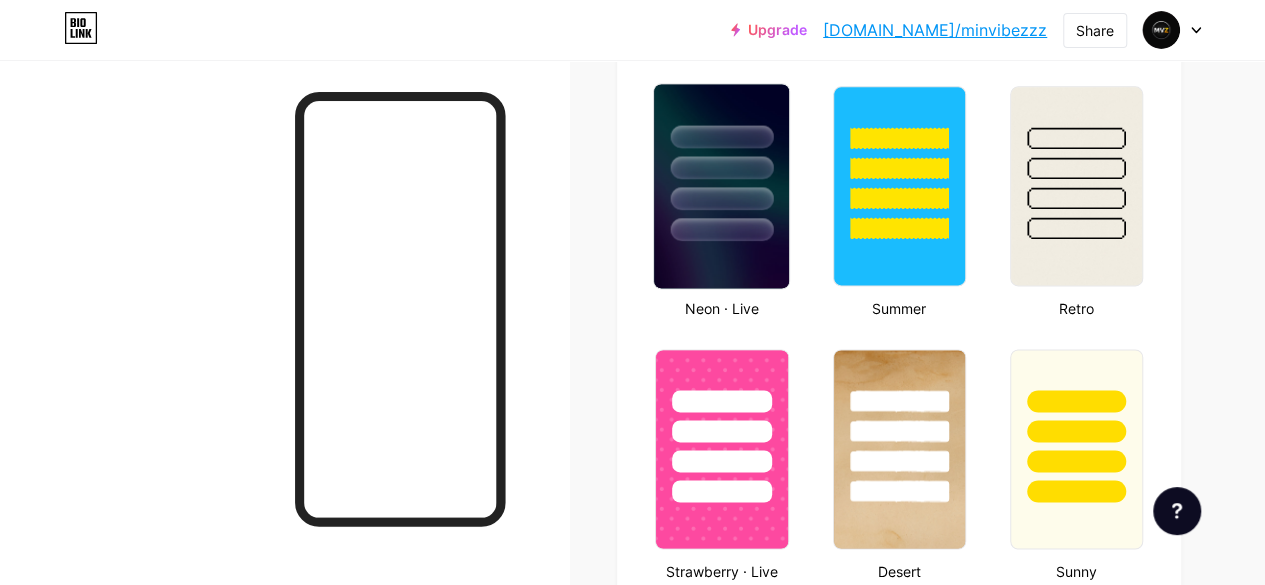 click at bounding box center [721, 186] 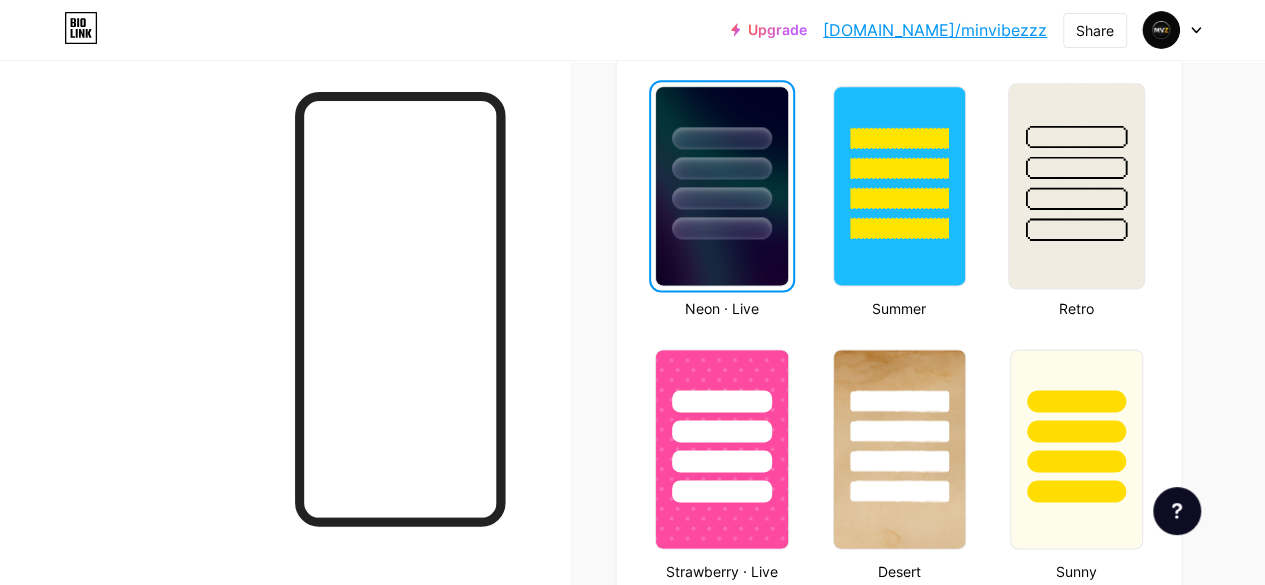 click at bounding box center [1076, 186] 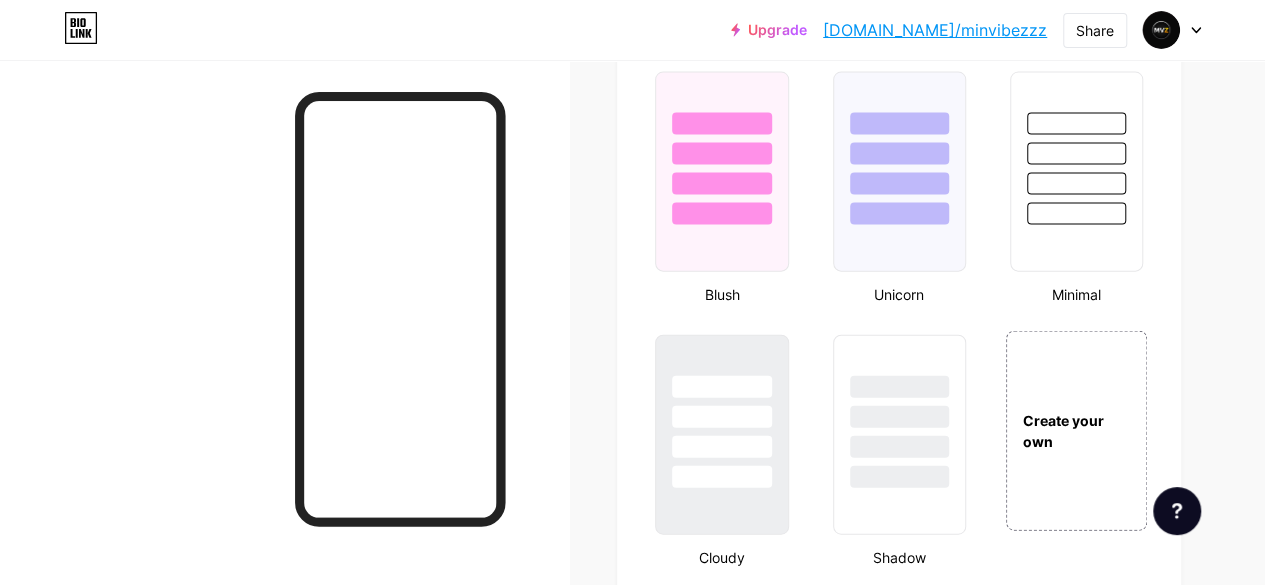 scroll, scrollTop: 2000, scrollLeft: 0, axis: vertical 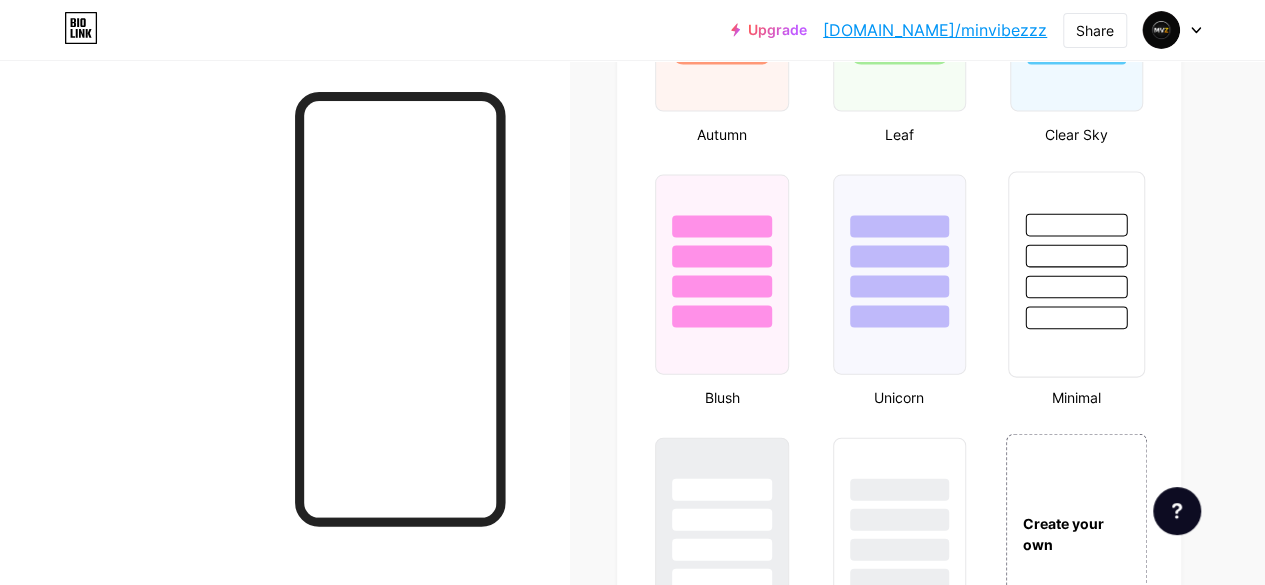 click at bounding box center [1076, 287] 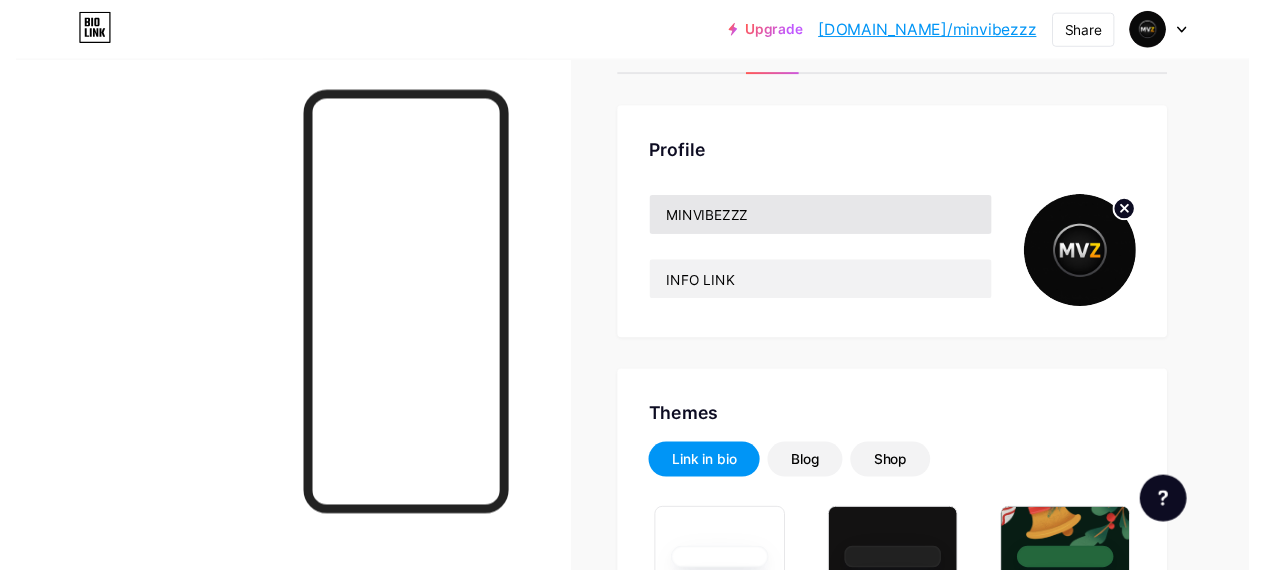 scroll, scrollTop: 0, scrollLeft: 0, axis: both 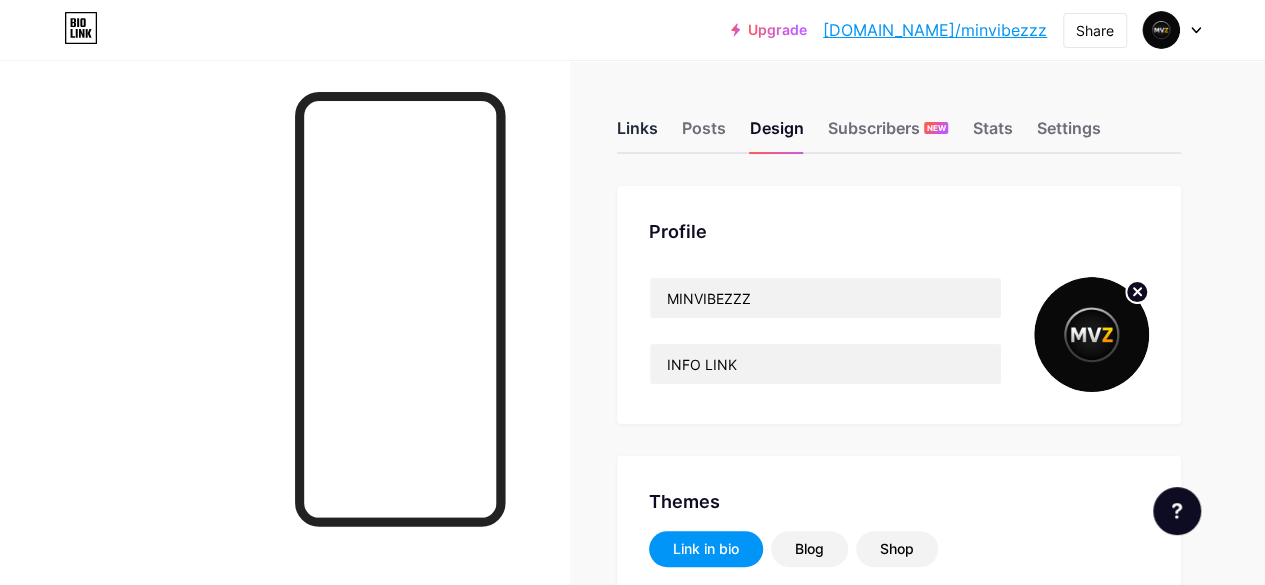 click on "Links" at bounding box center (637, 134) 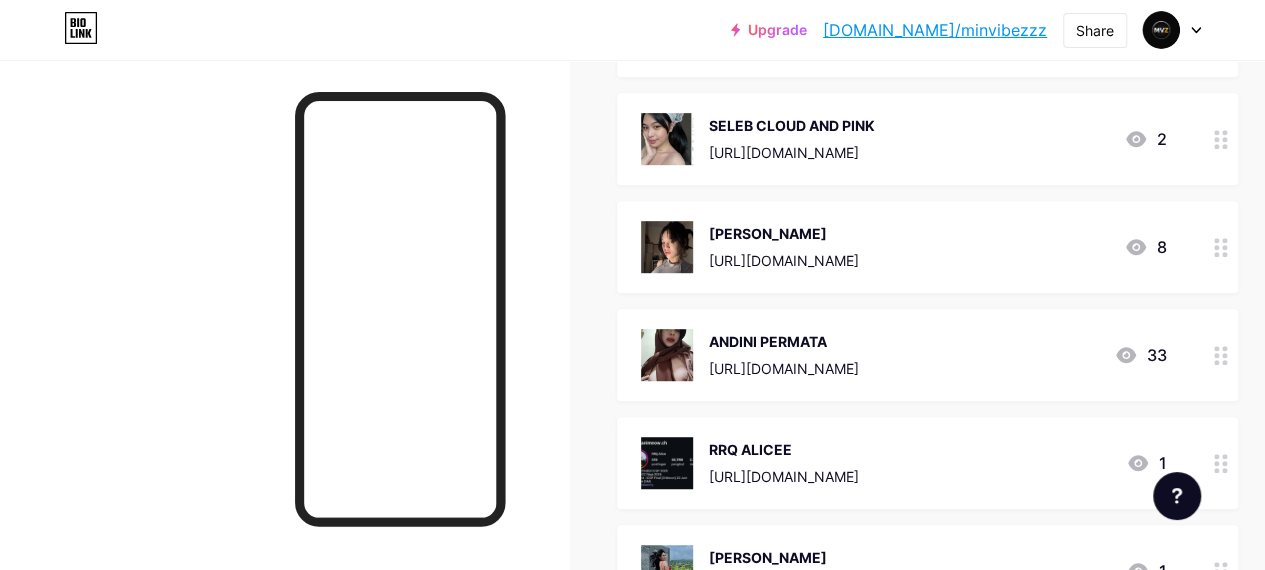 scroll, scrollTop: 700, scrollLeft: 0, axis: vertical 